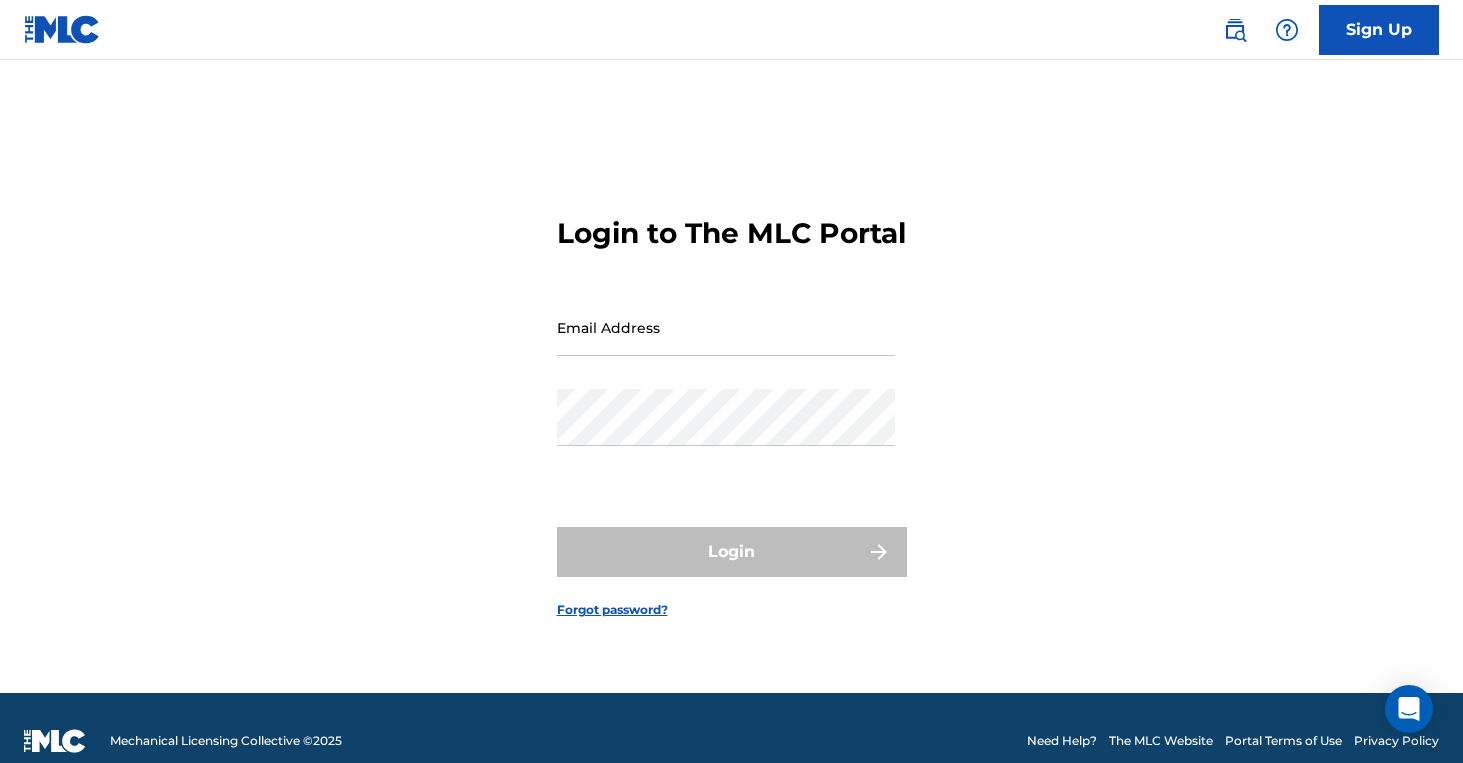 scroll, scrollTop: 0, scrollLeft: 0, axis: both 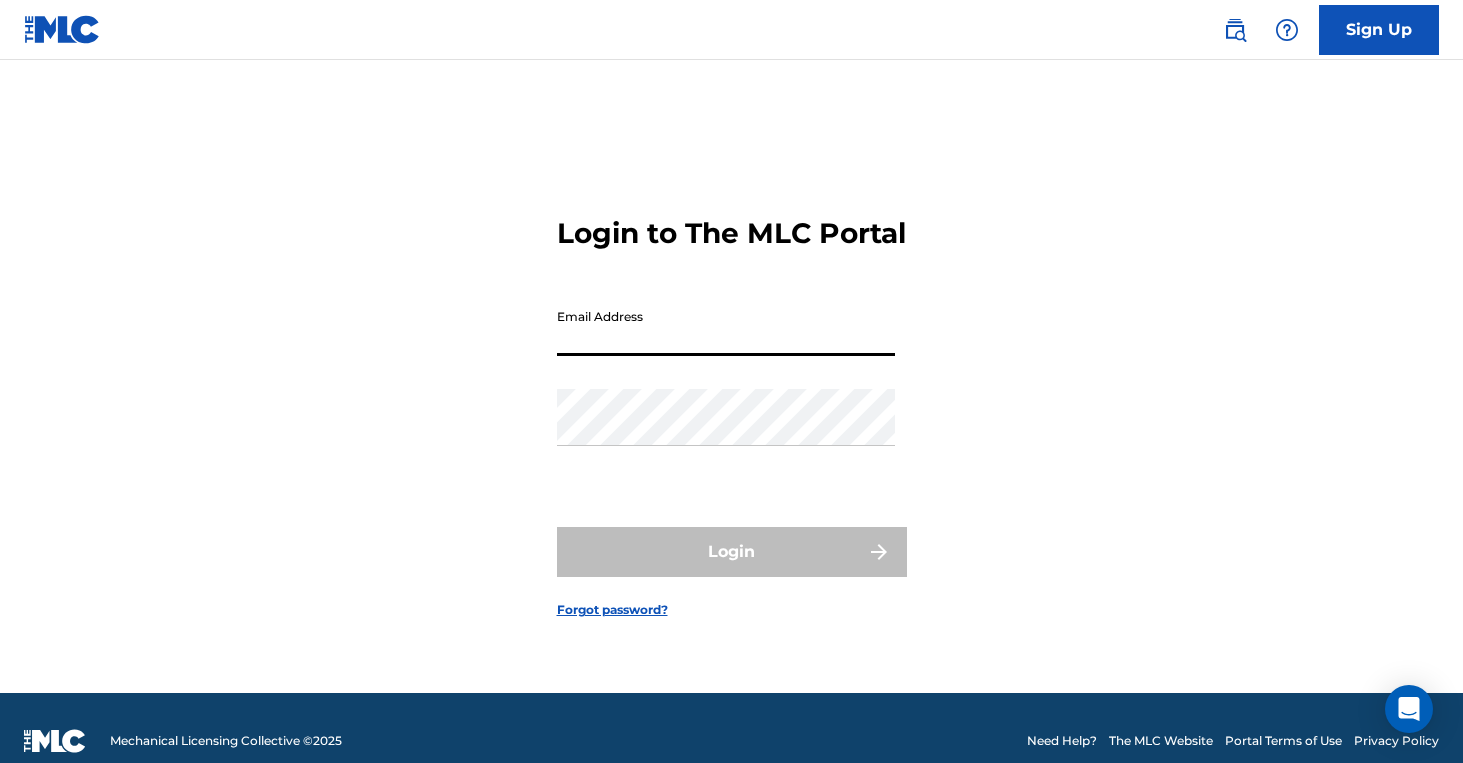 type on "[EMAIL_ADDRESS][DOMAIN_NAME]" 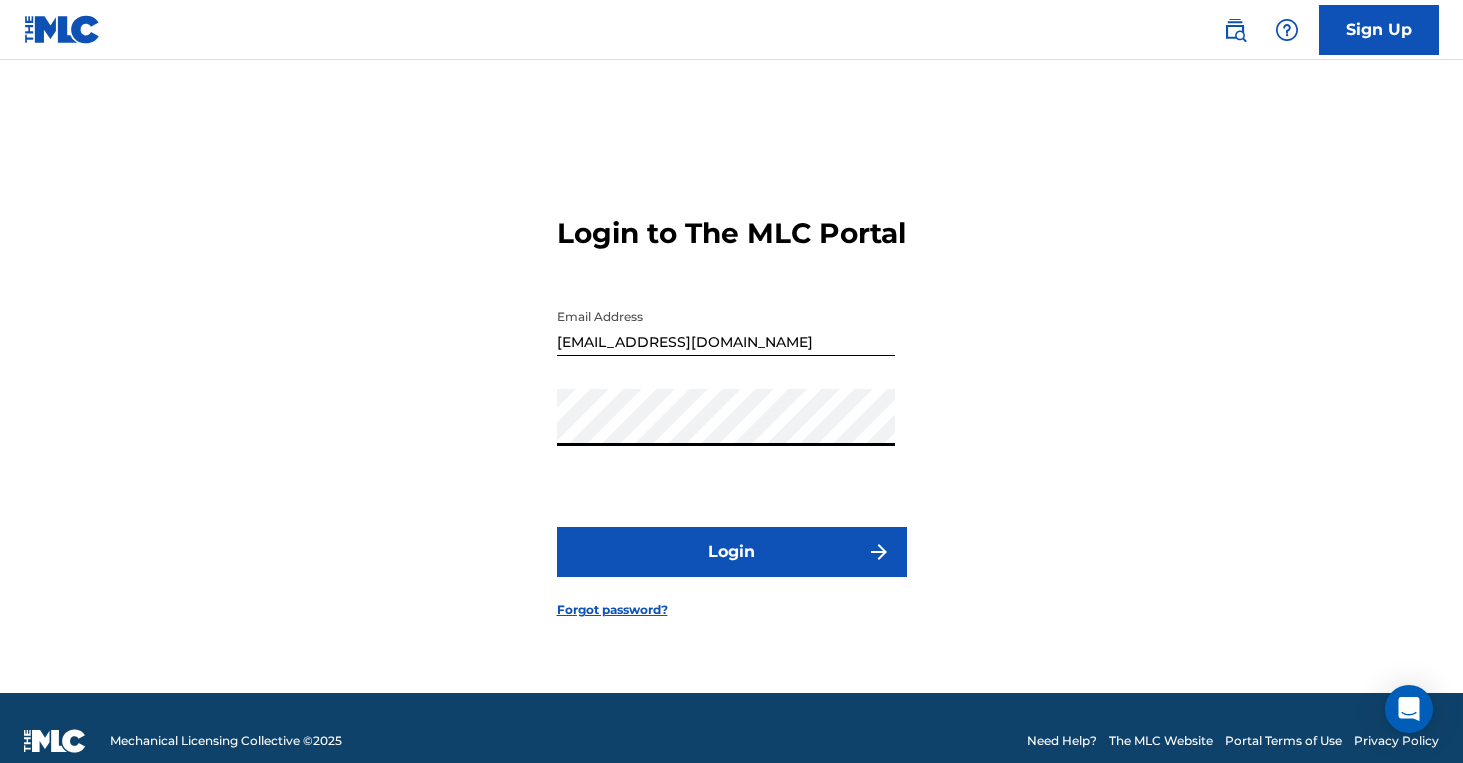click on "Login" at bounding box center (732, 552) 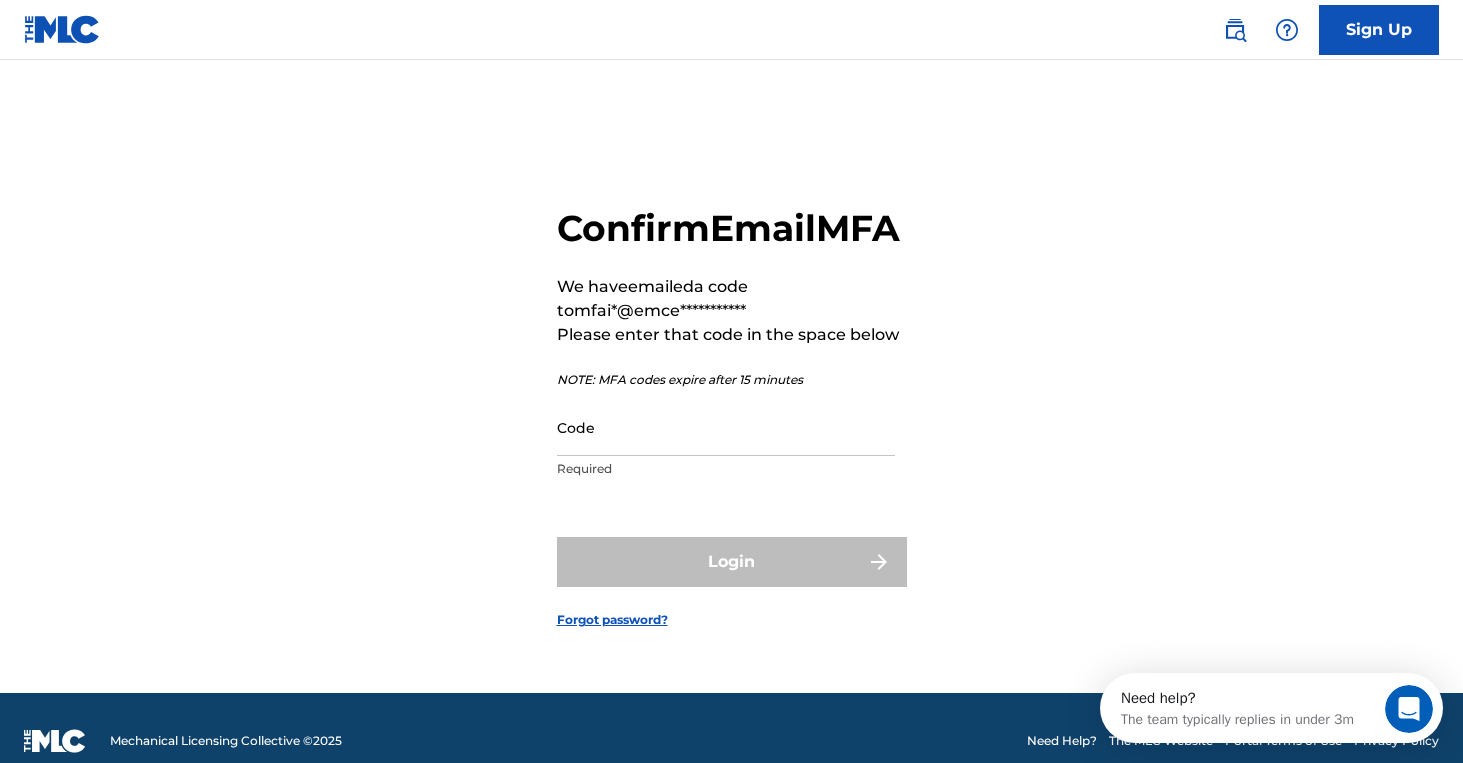 scroll, scrollTop: 0, scrollLeft: 0, axis: both 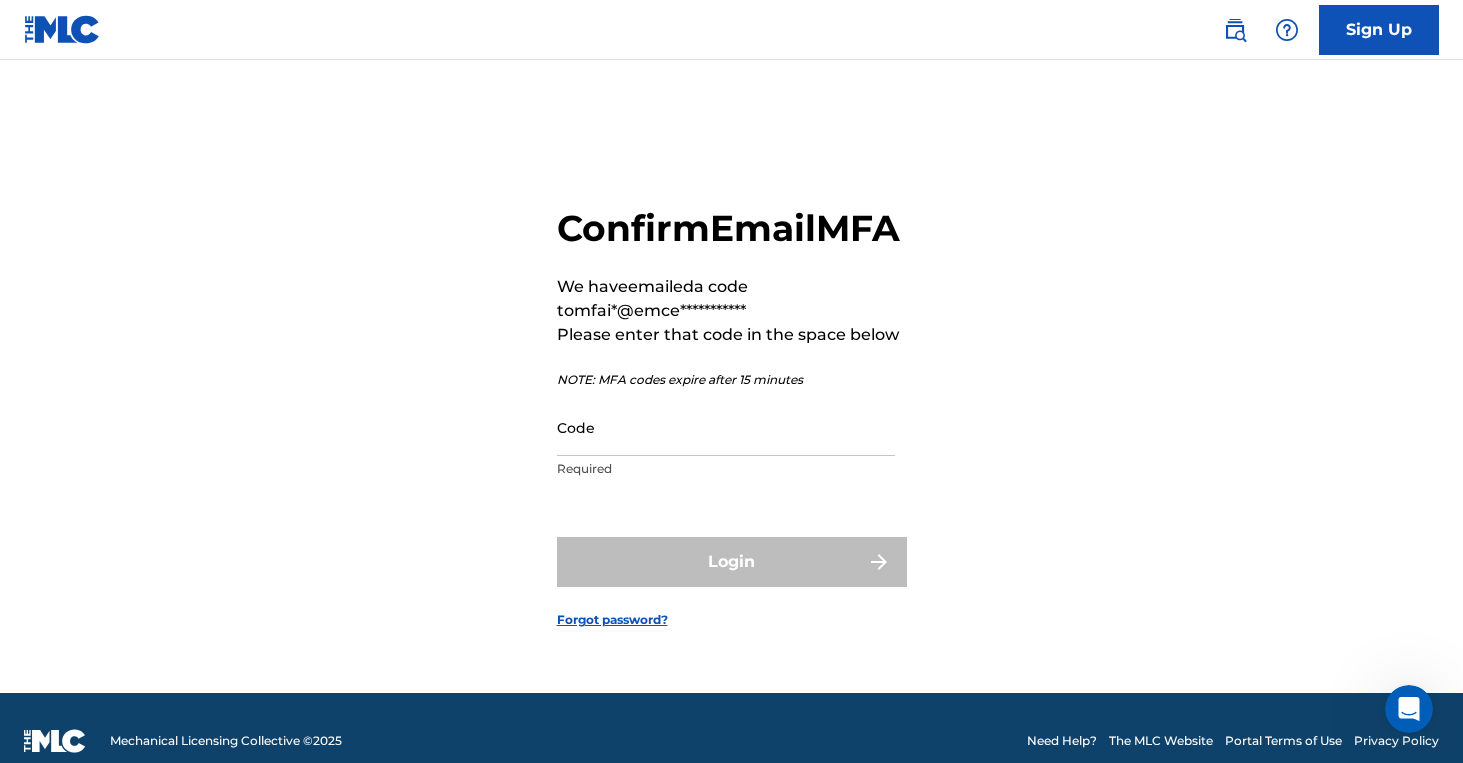 click on "Code" at bounding box center (726, 427) 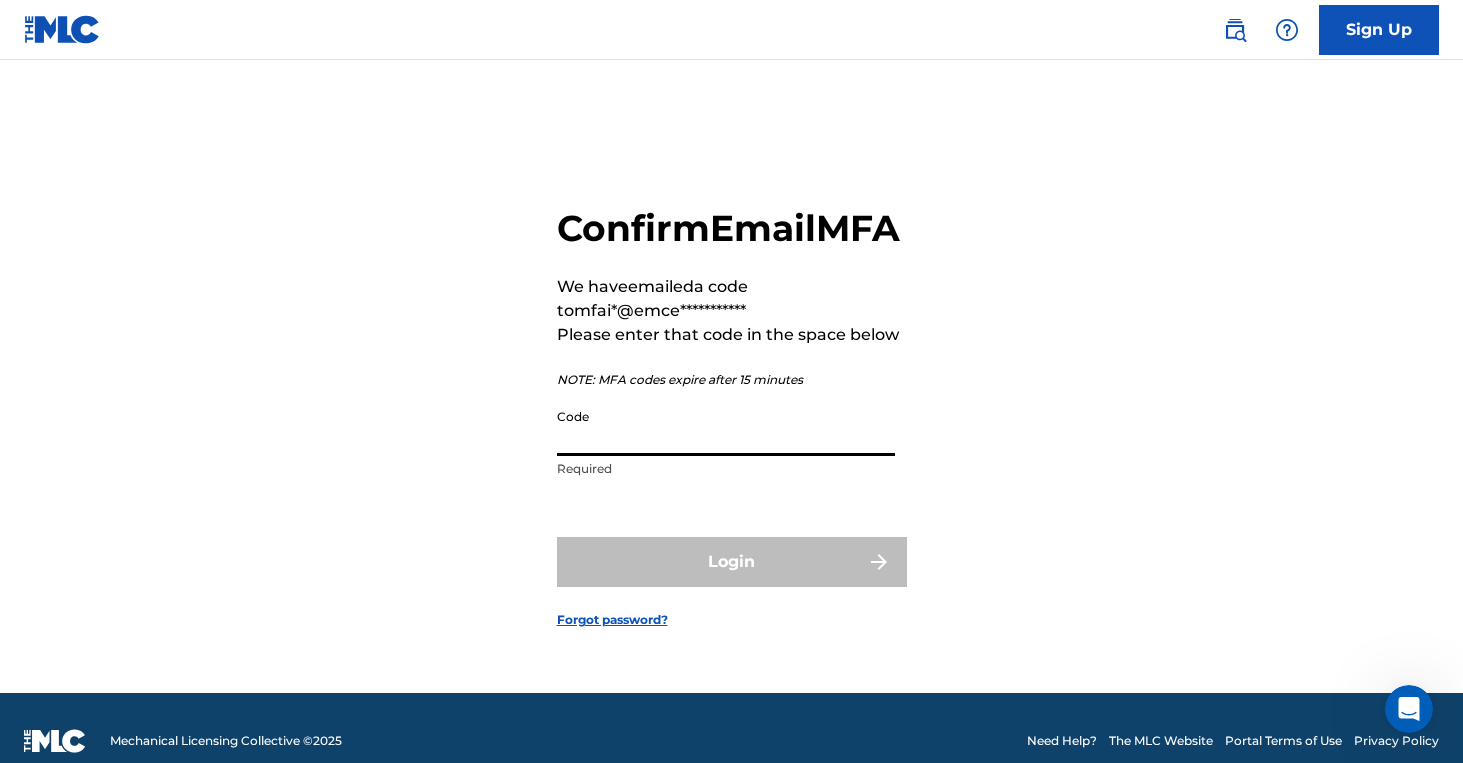 paste on "554385" 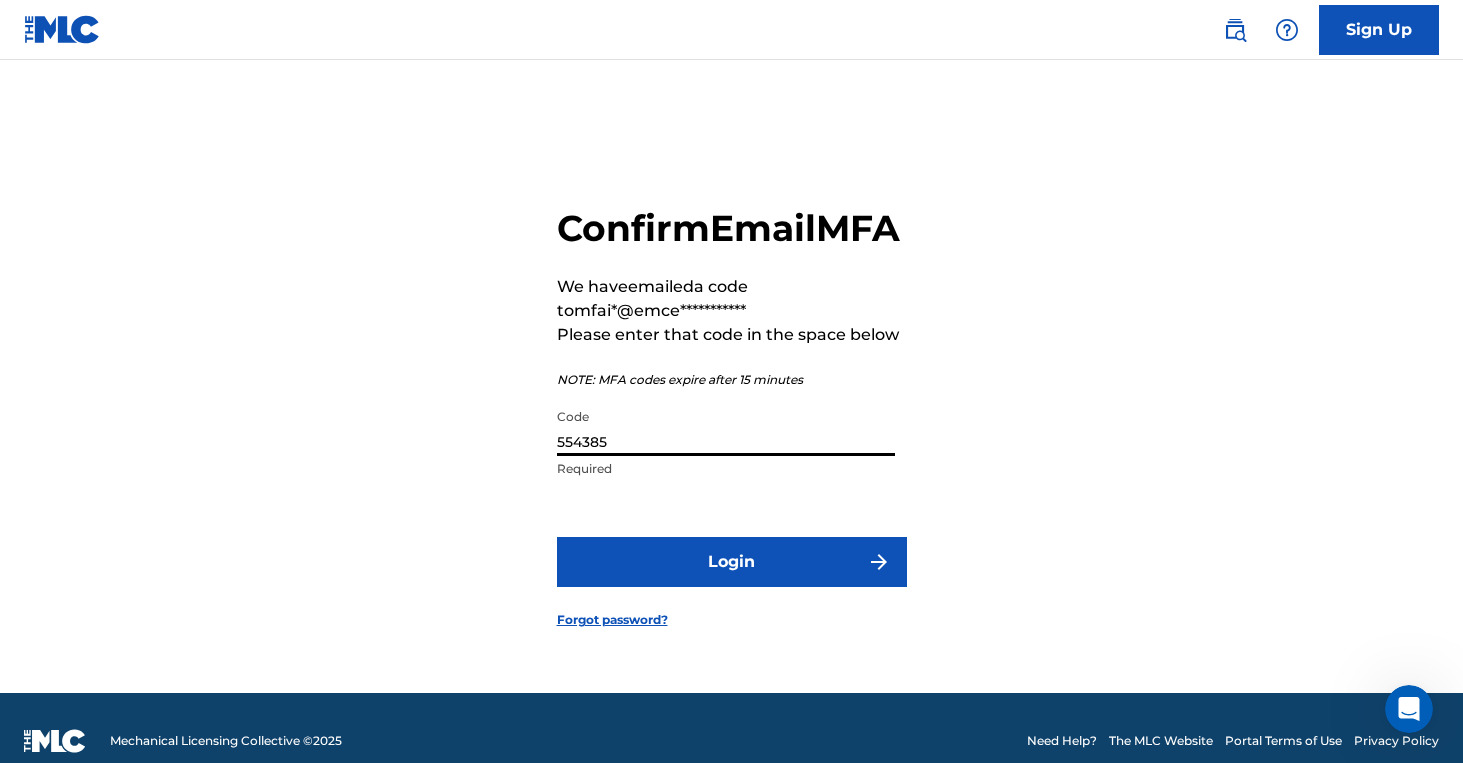 type on "554385" 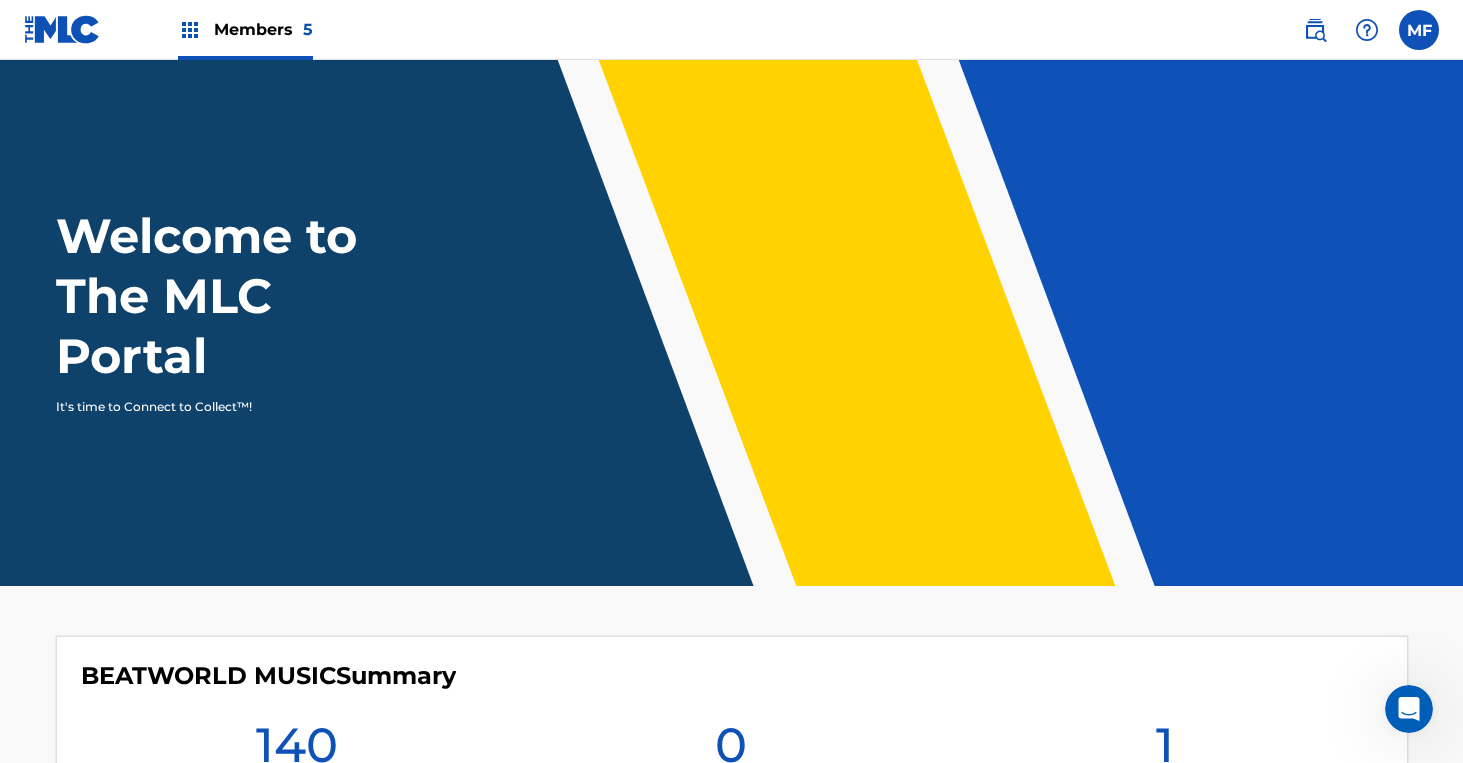 scroll, scrollTop: 0, scrollLeft: 0, axis: both 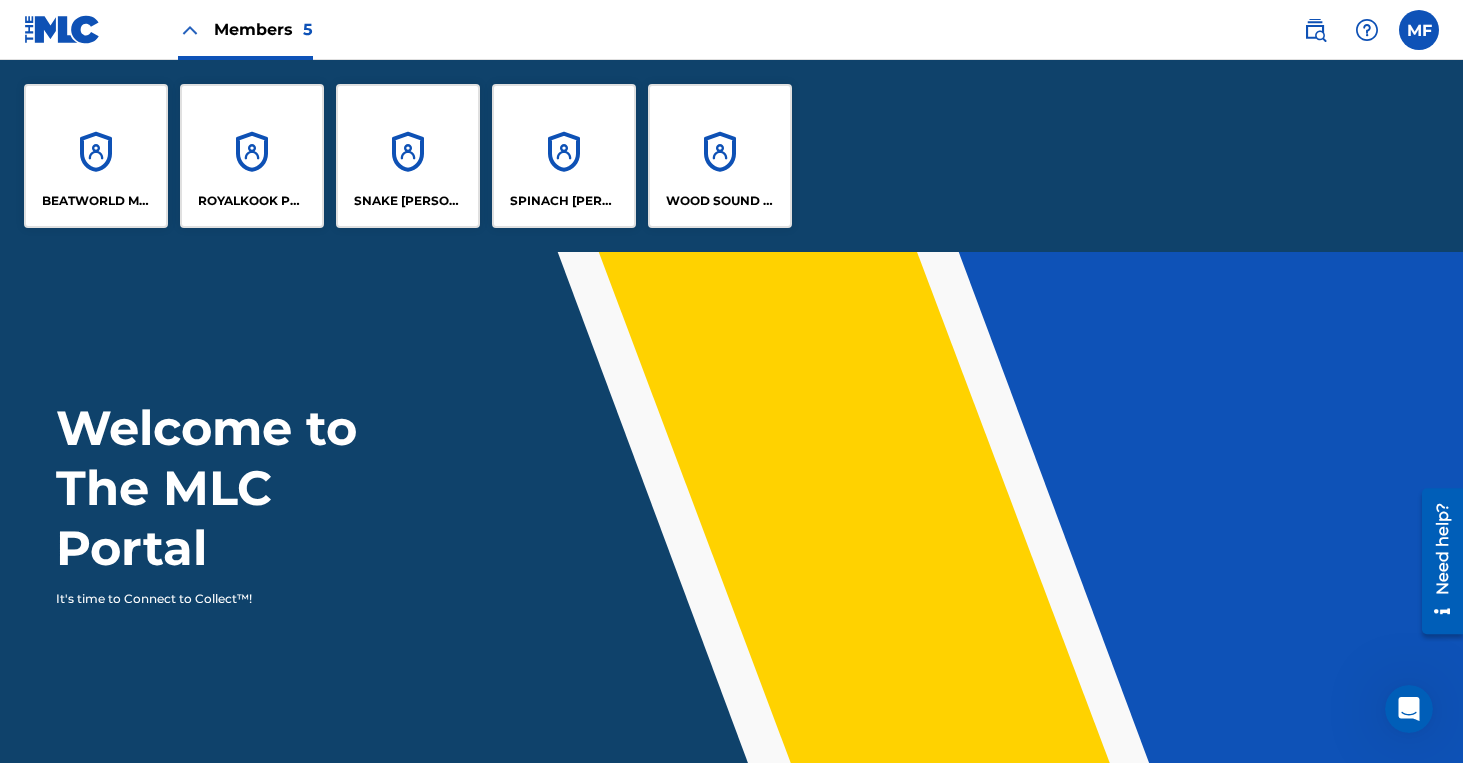 click on "BEATWORLD MUSIC" at bounding box center [96, 156] 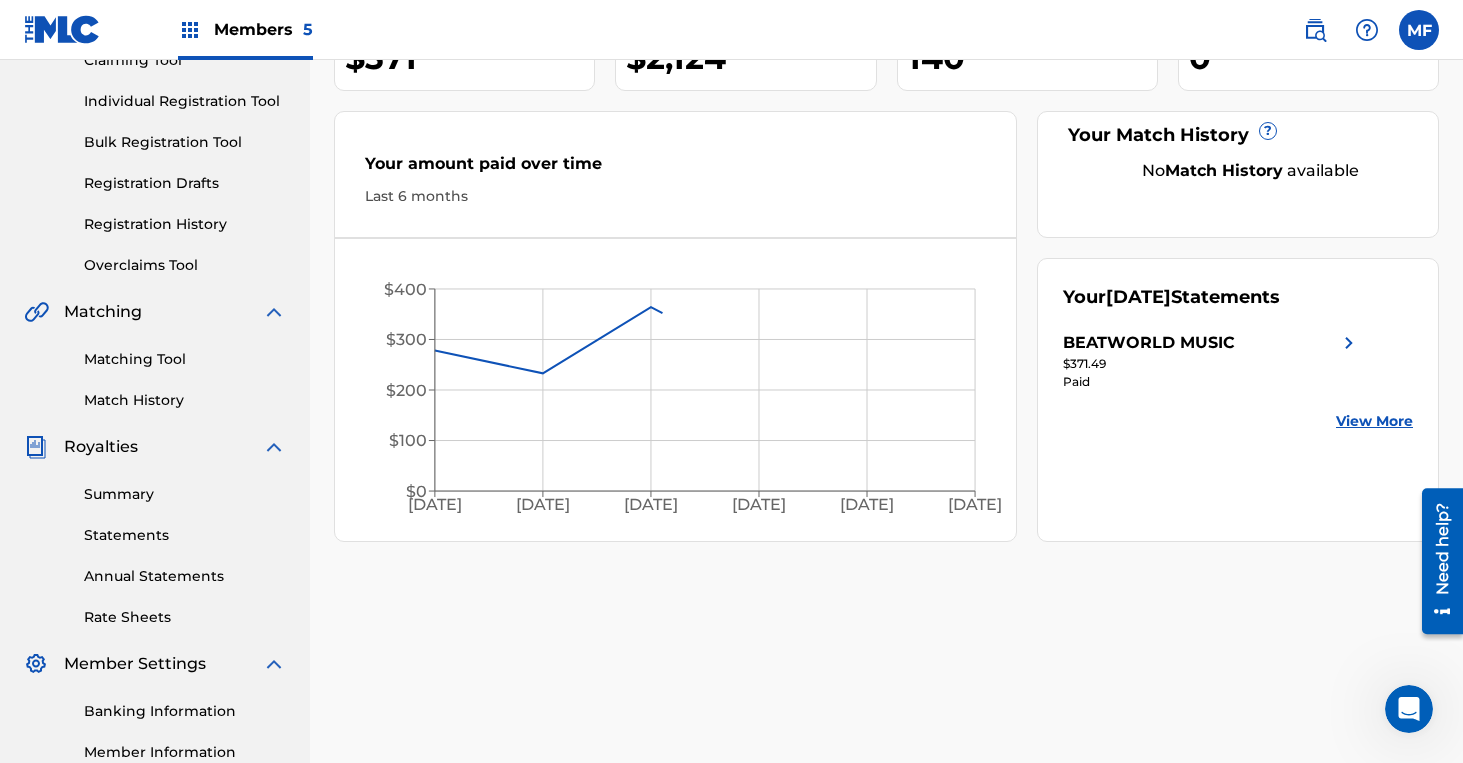 scroll, scrollTop: 236, scrollLeft: 0, axis: vertical 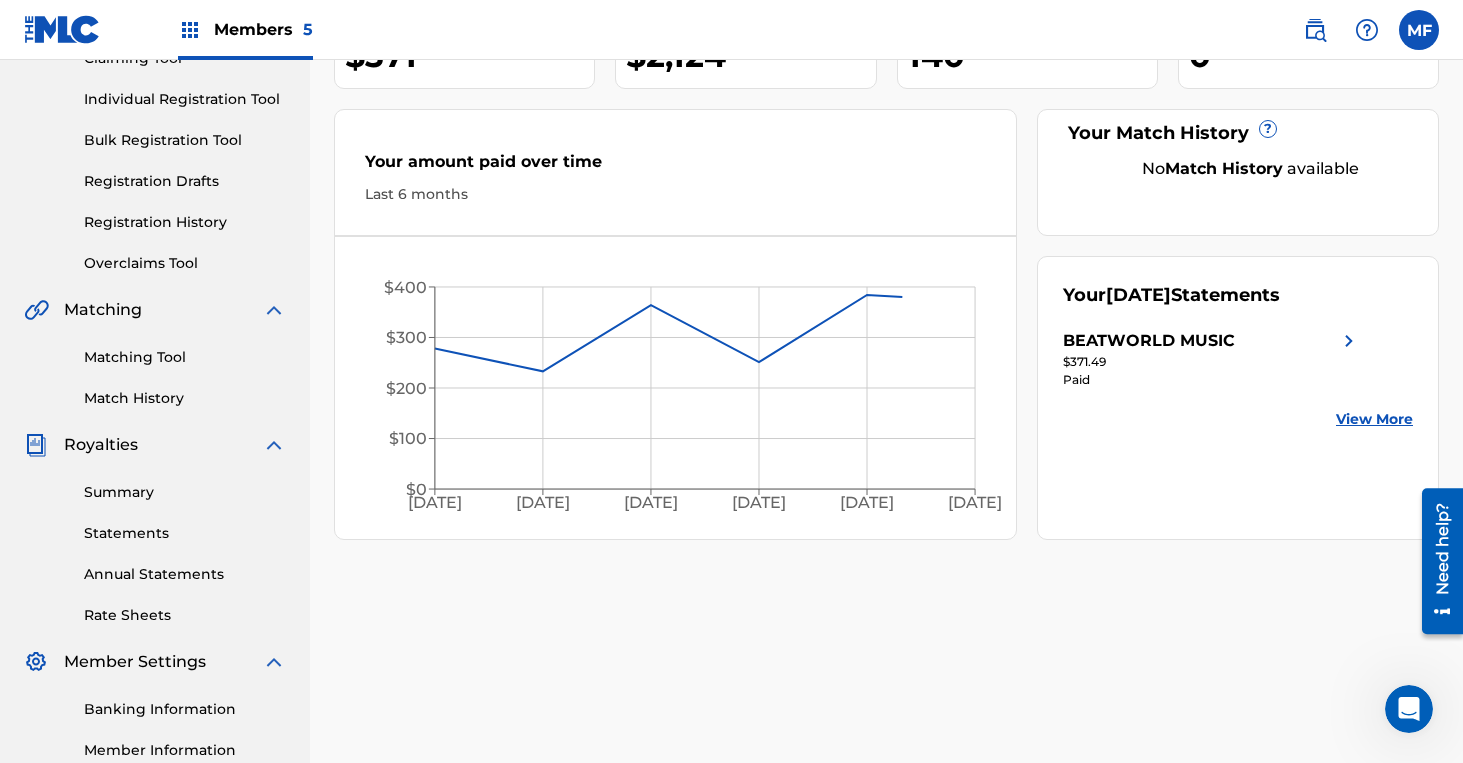 click on "Statements" at bounding box center (185, 533) 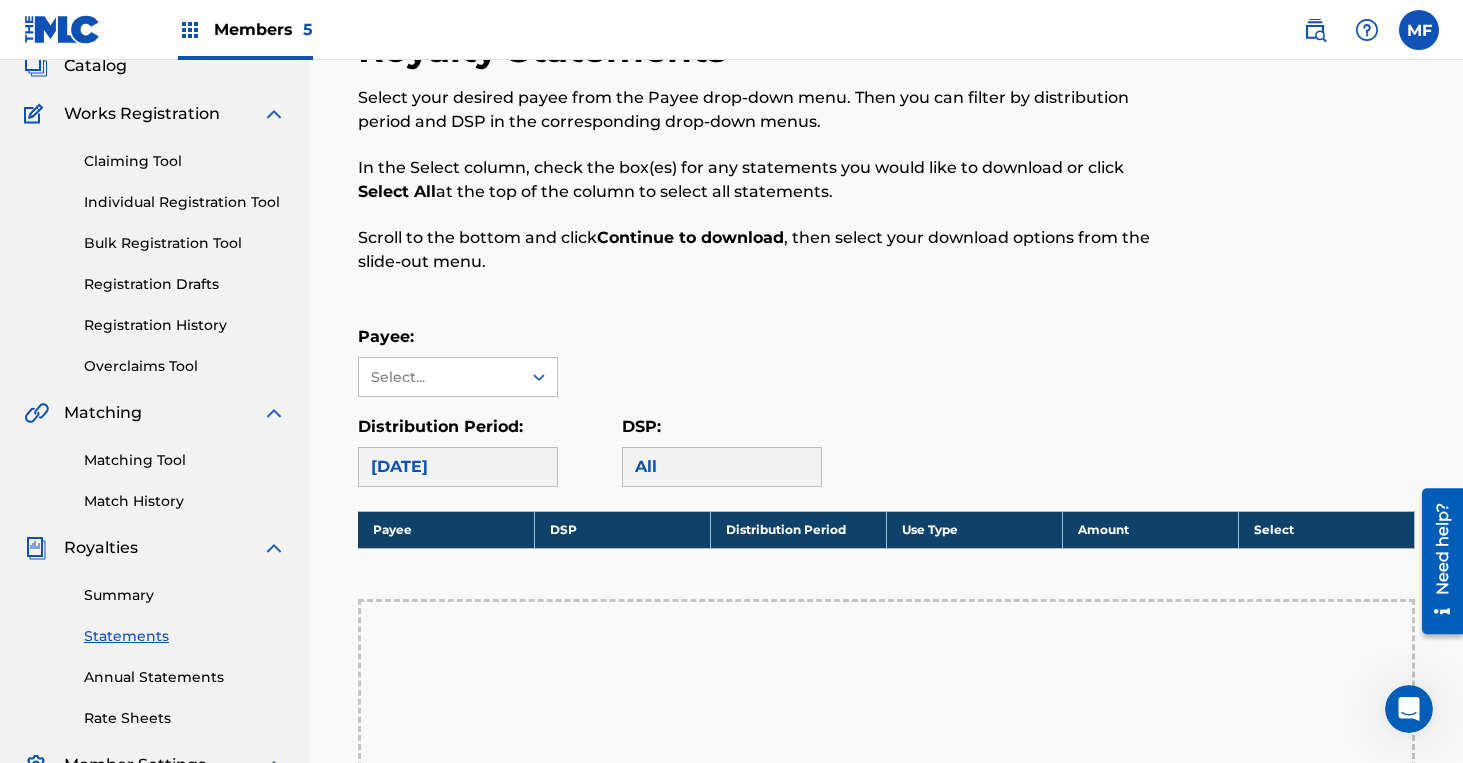 scroll, scrollTop: 147, scrollLeft: 0, axis: vertical 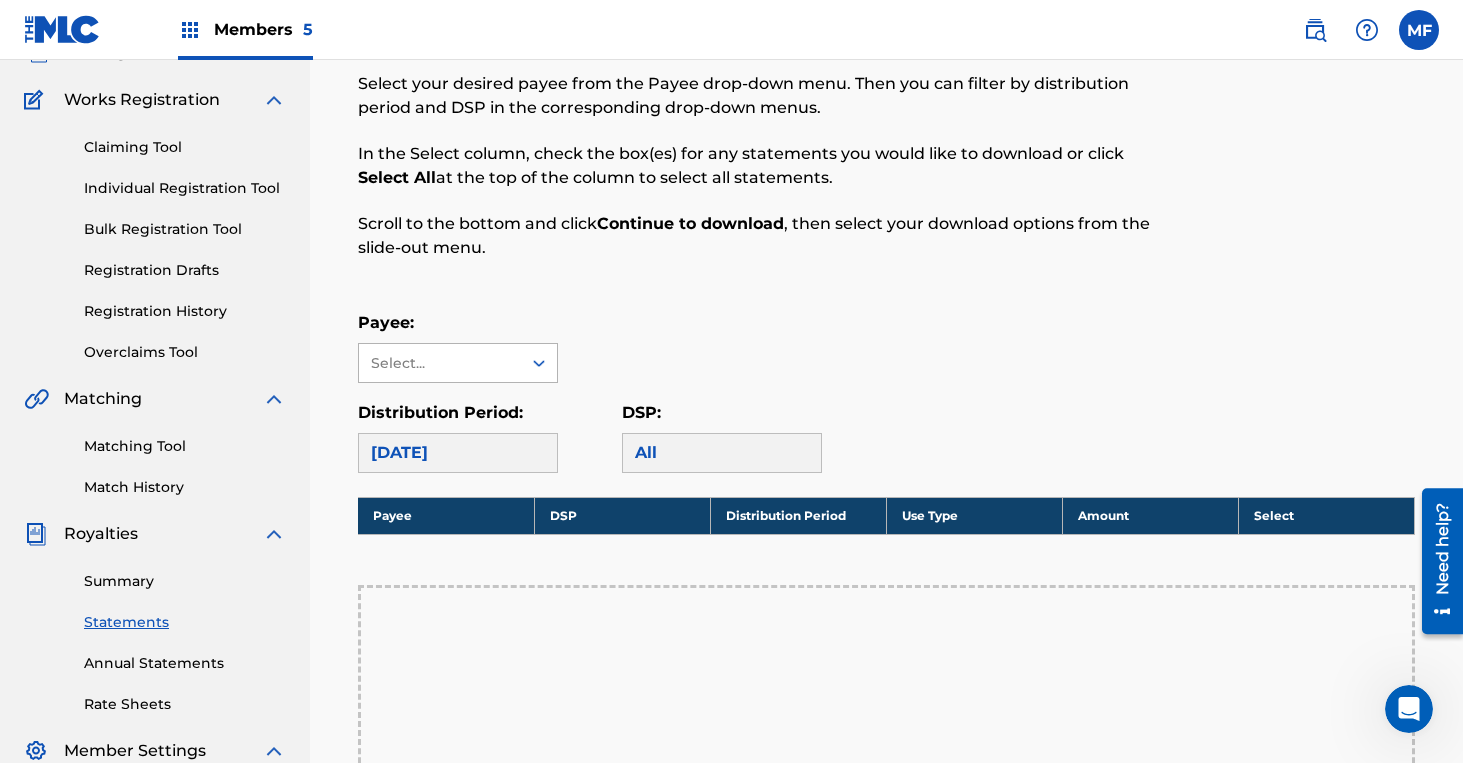 click on "Select..." at bounding box center [440, 363] 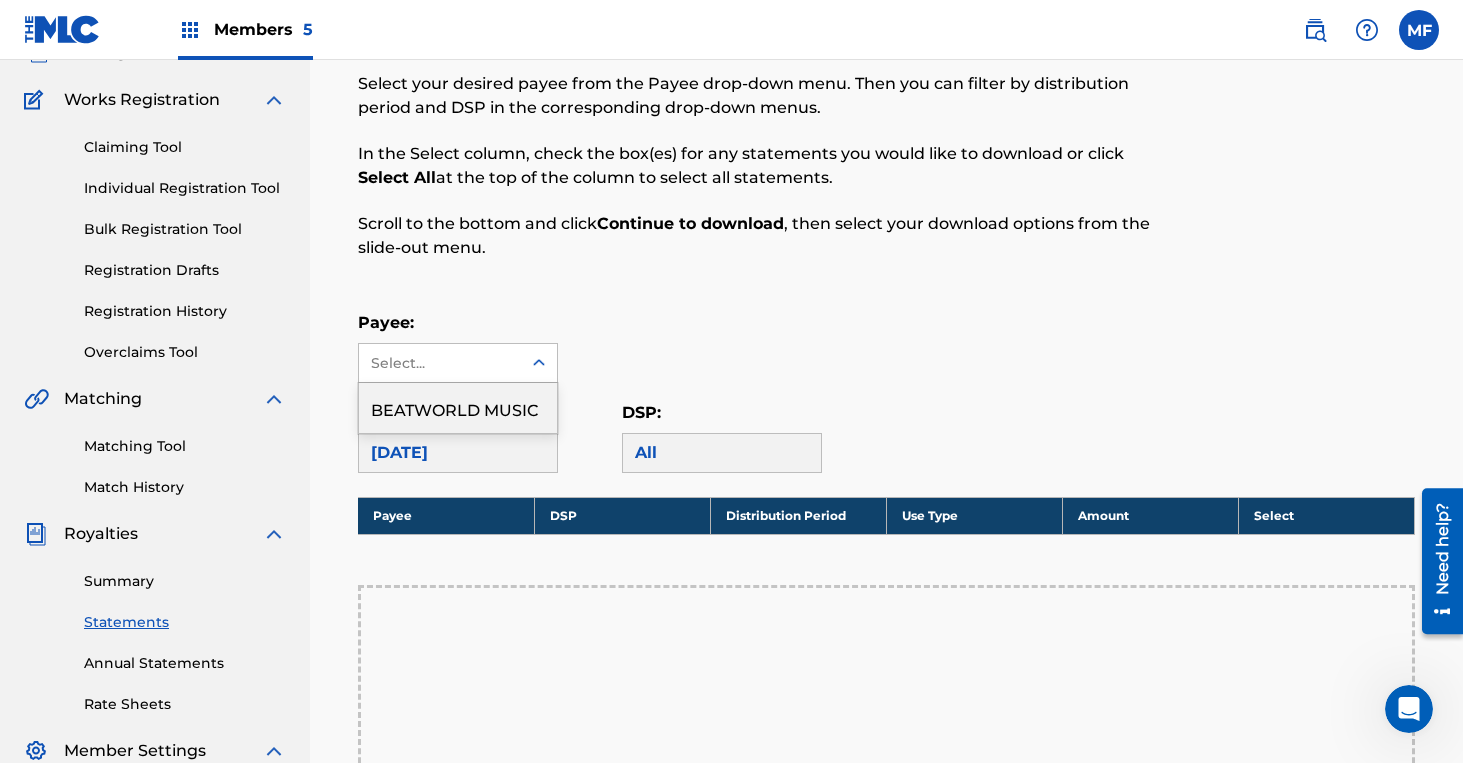 click on "BEATWORLD MUSIC" at bounding box center [458, 408] 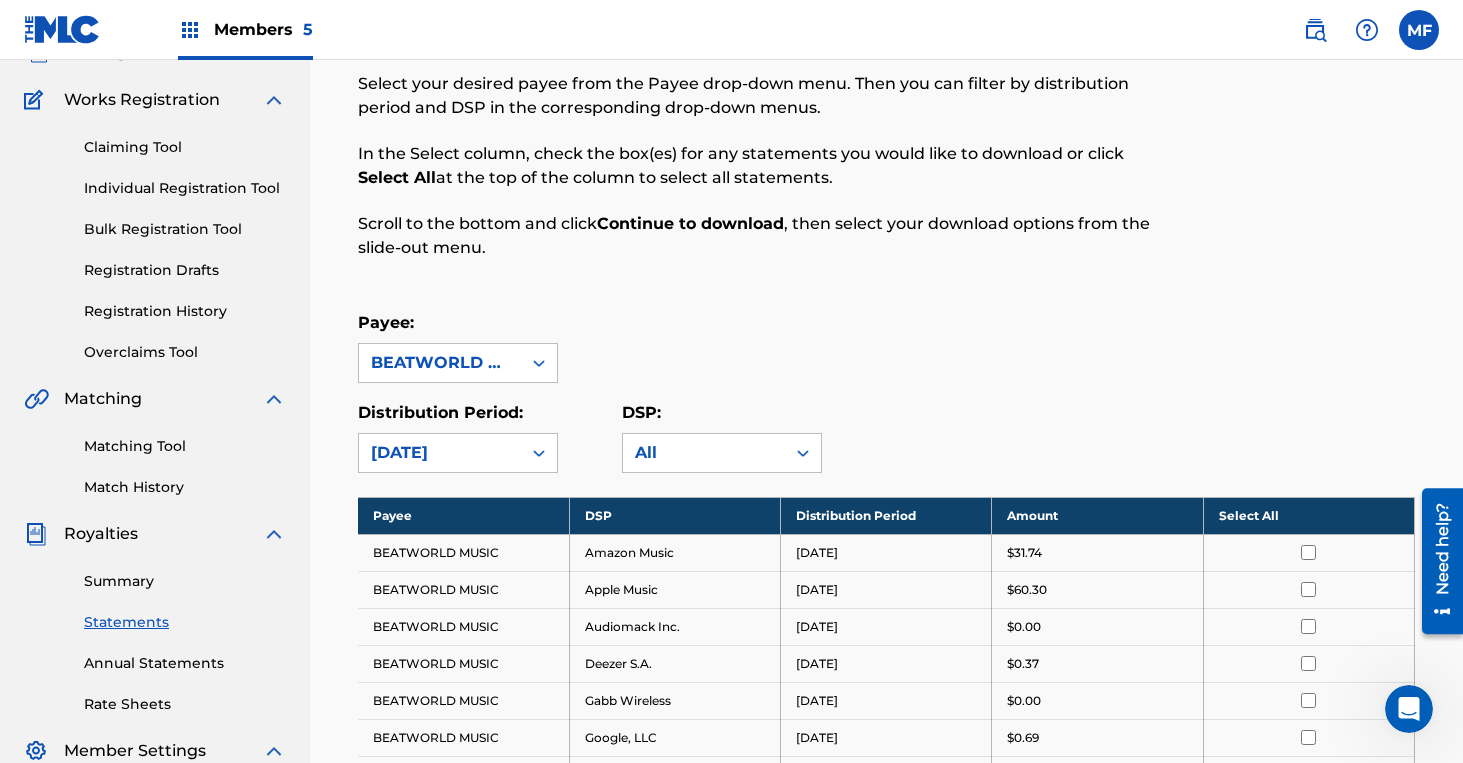 scroll, scrollTop: 285, scrollLeft: 0, axis: vertical 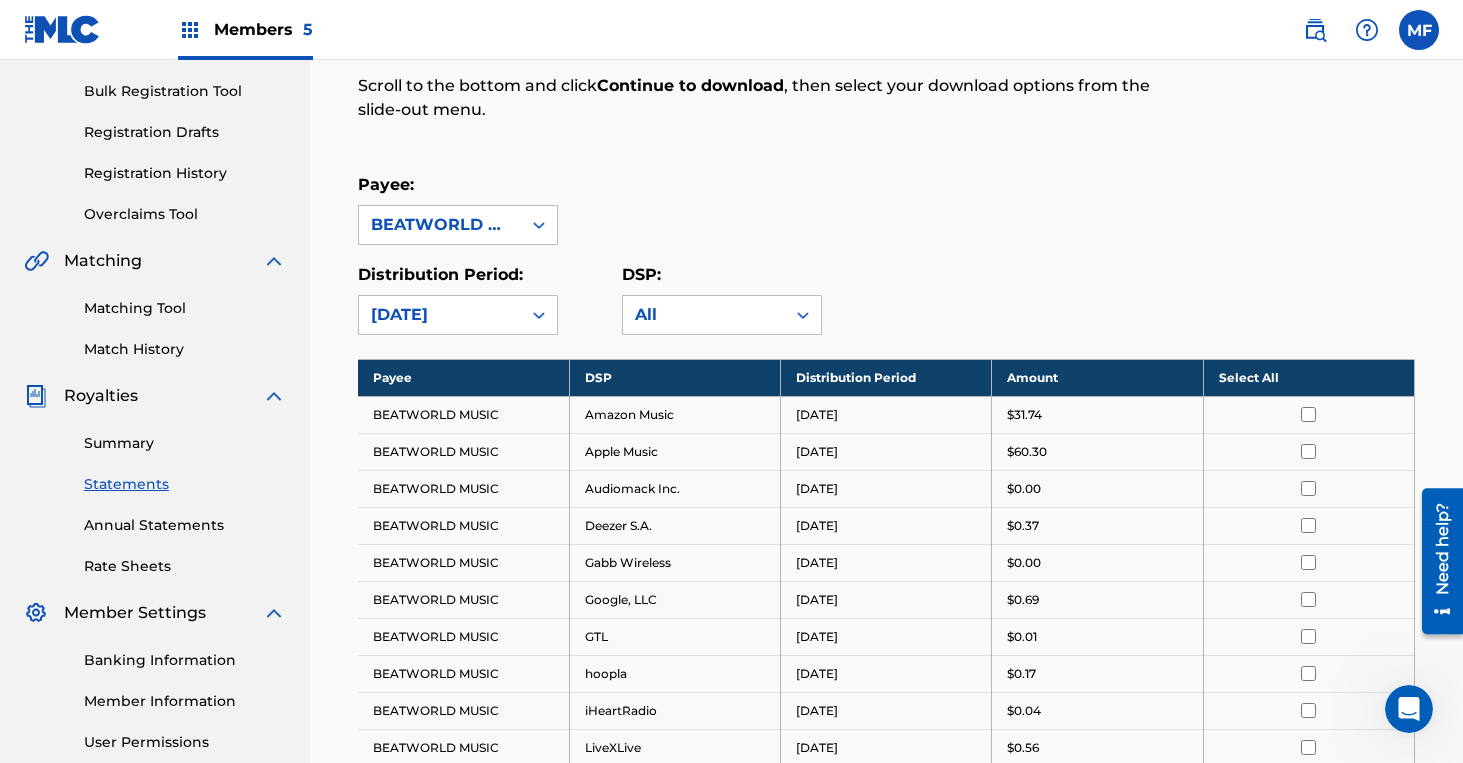 click on "Members    5" at bounding box center (263, 29) 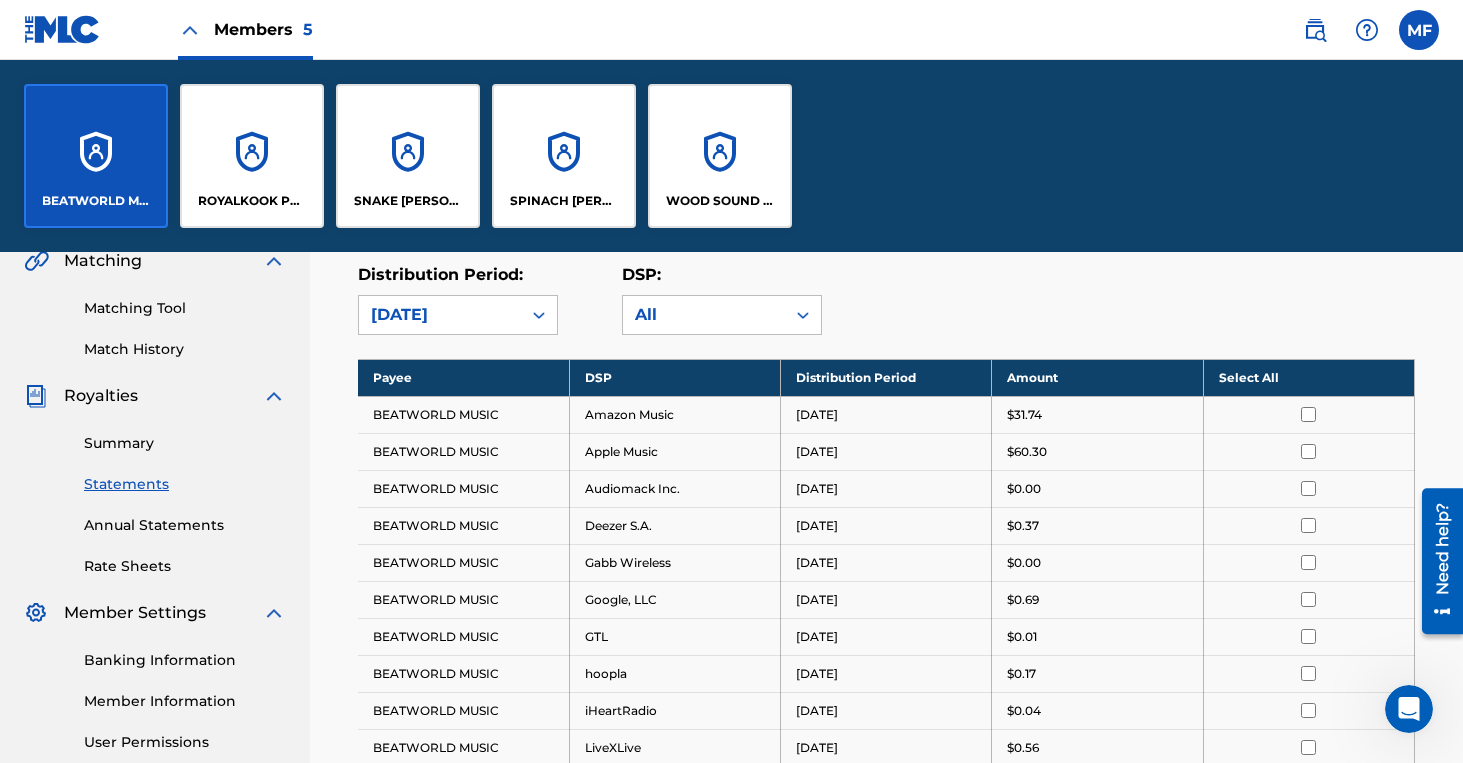 click on "ROYALKOOK PUBLISHING" at bounding box center (252, 156) 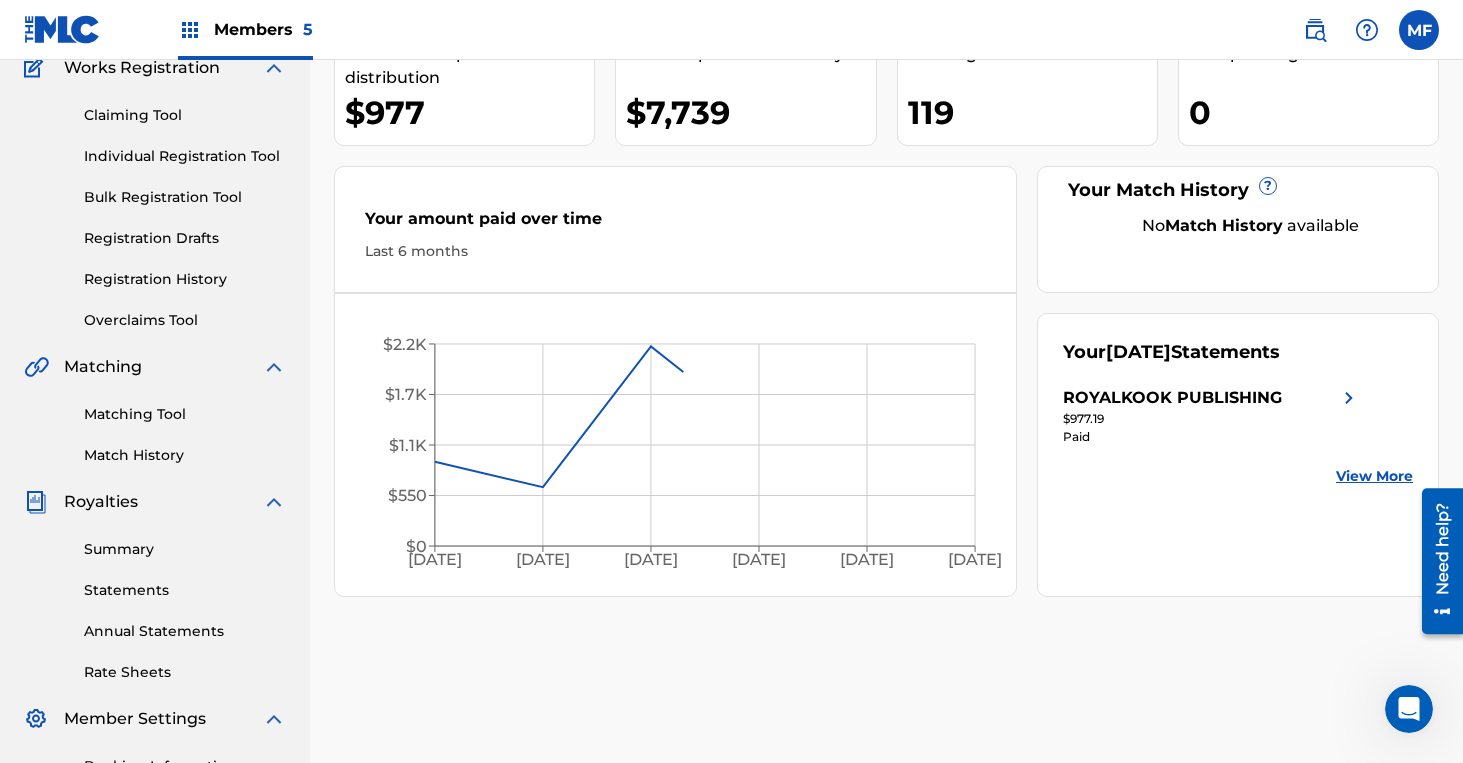 scroll, scrollTop: 223, scrollLeft: 0, axis: vertical 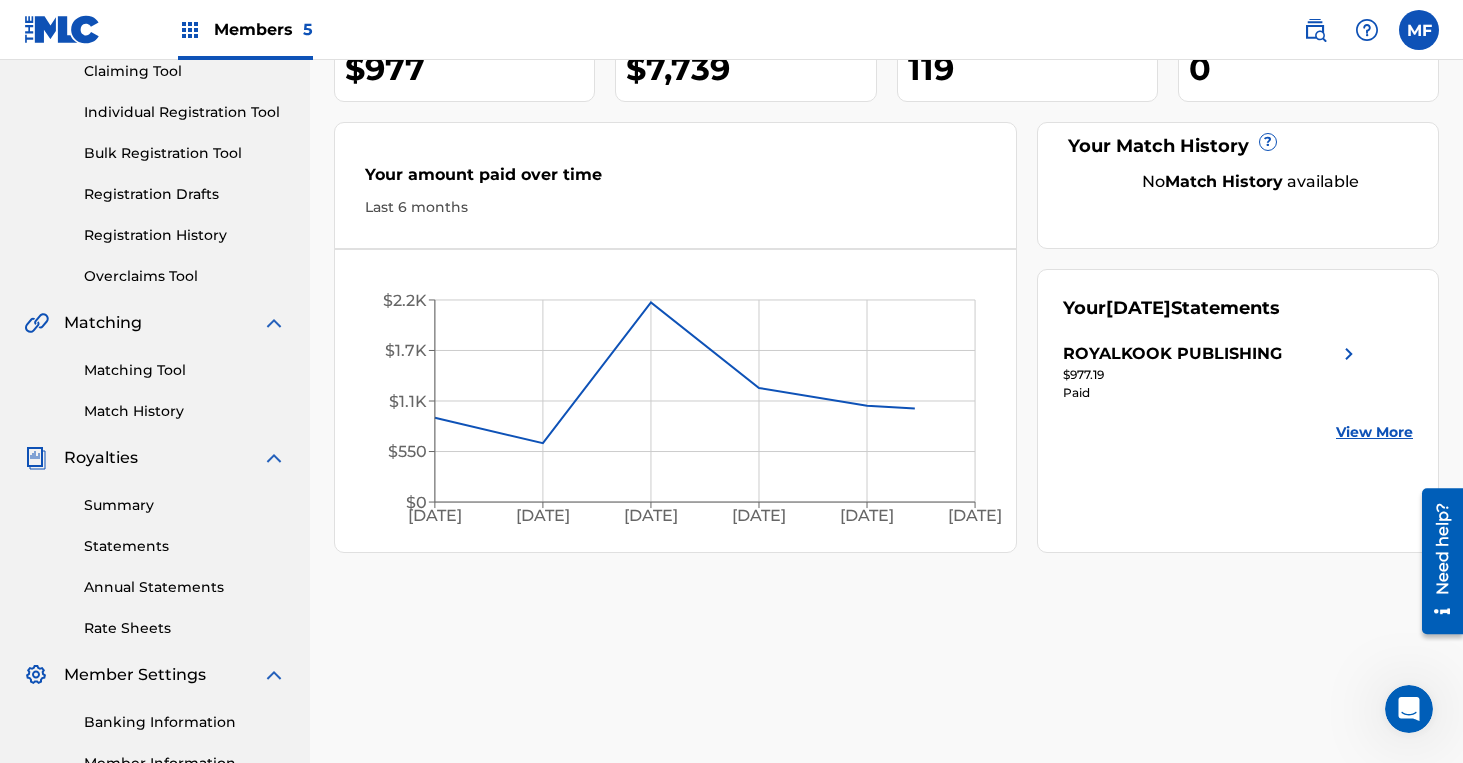 click on "Statements" at bounding box center (185, 546) 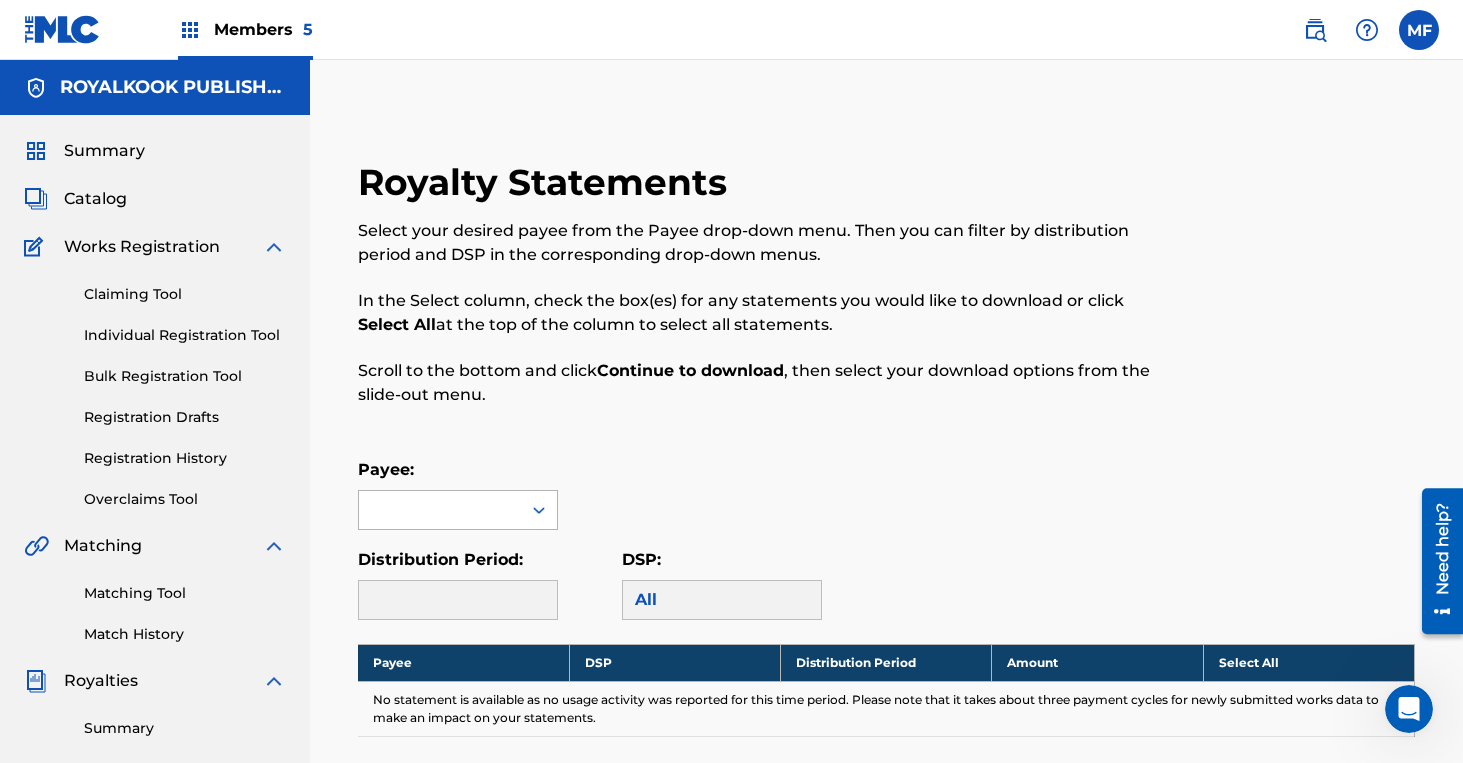 click at bounding box center [440, 510] 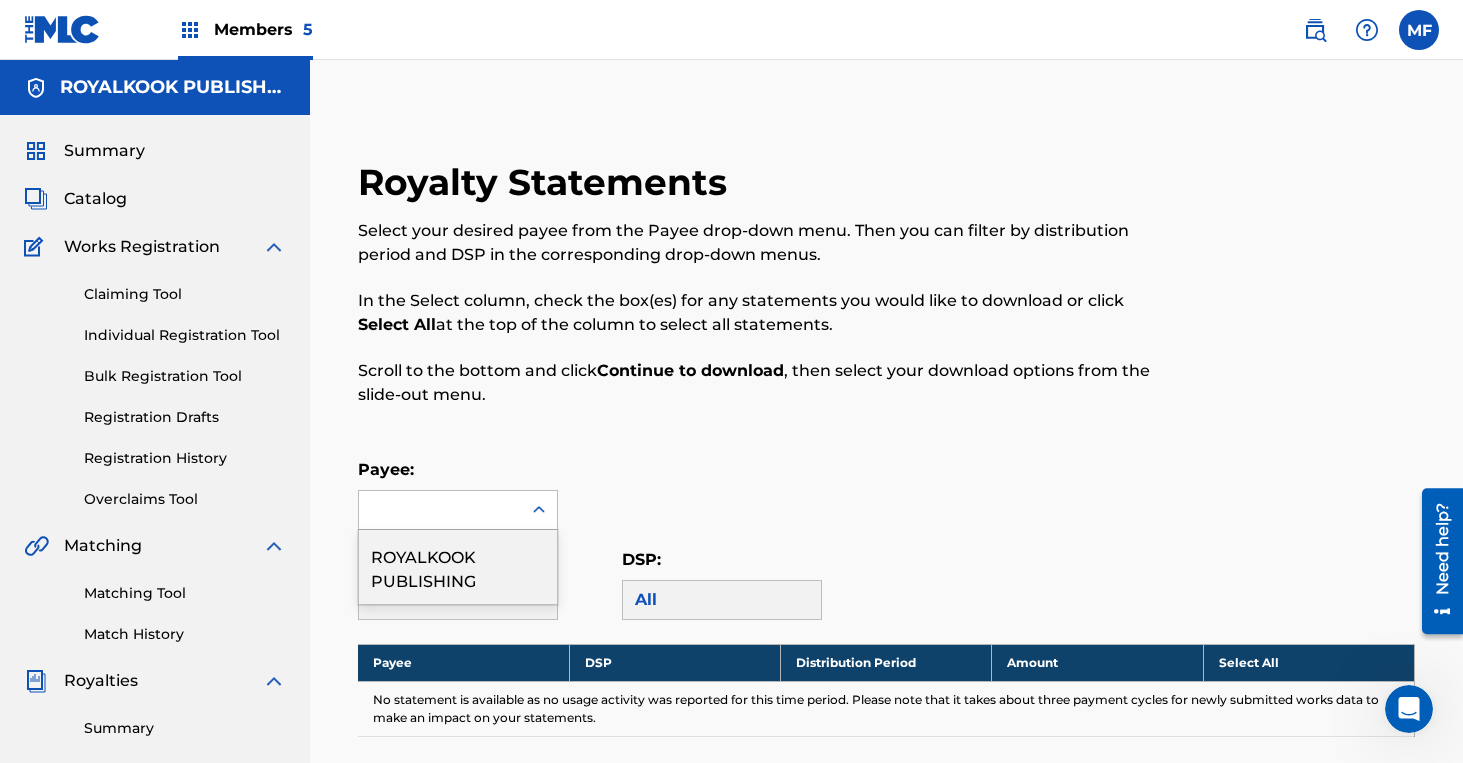 click on "ROYALKOOK PUBLISHING" at bounding box center [458, 567] 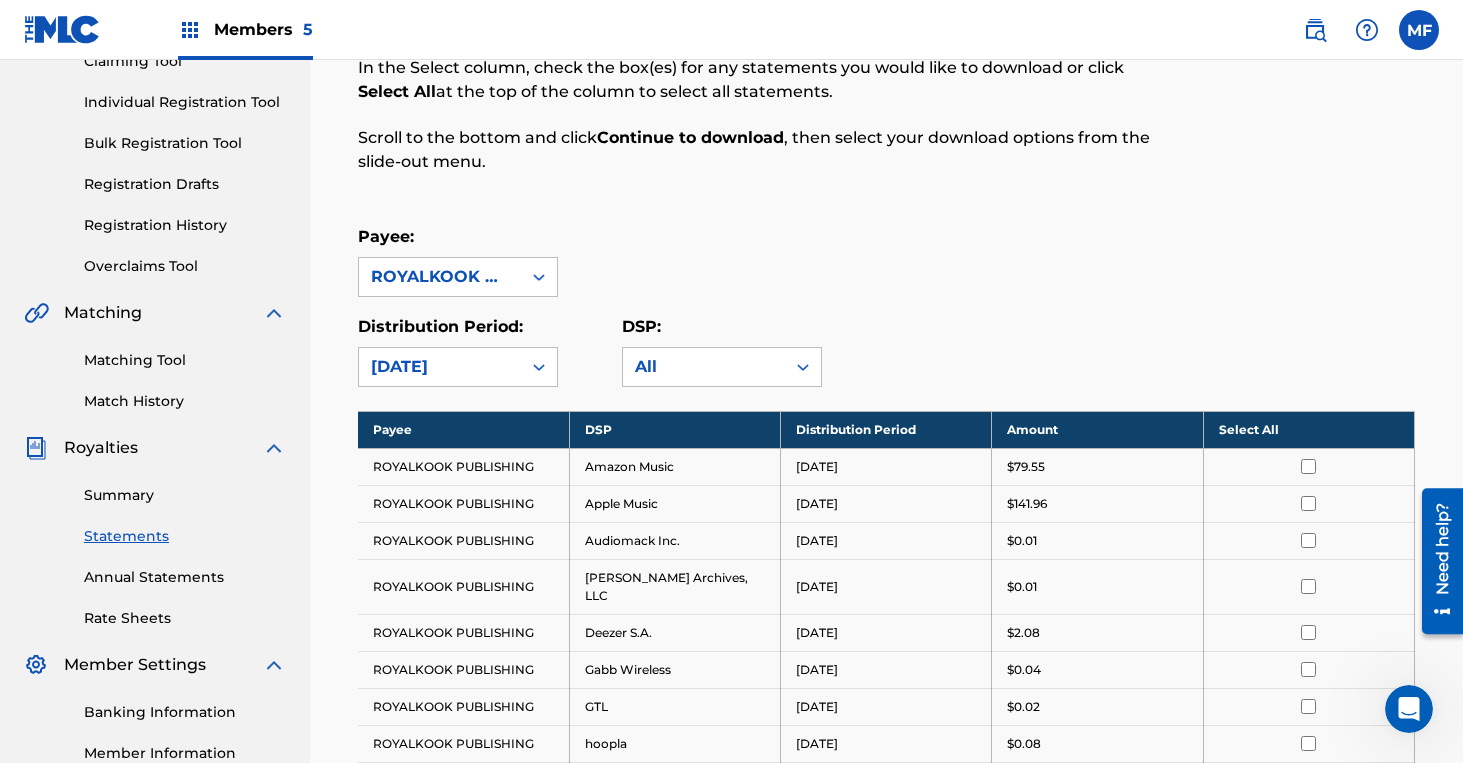 scroll, scrollTop: 346, scrollLeft: 0, axis: vertical 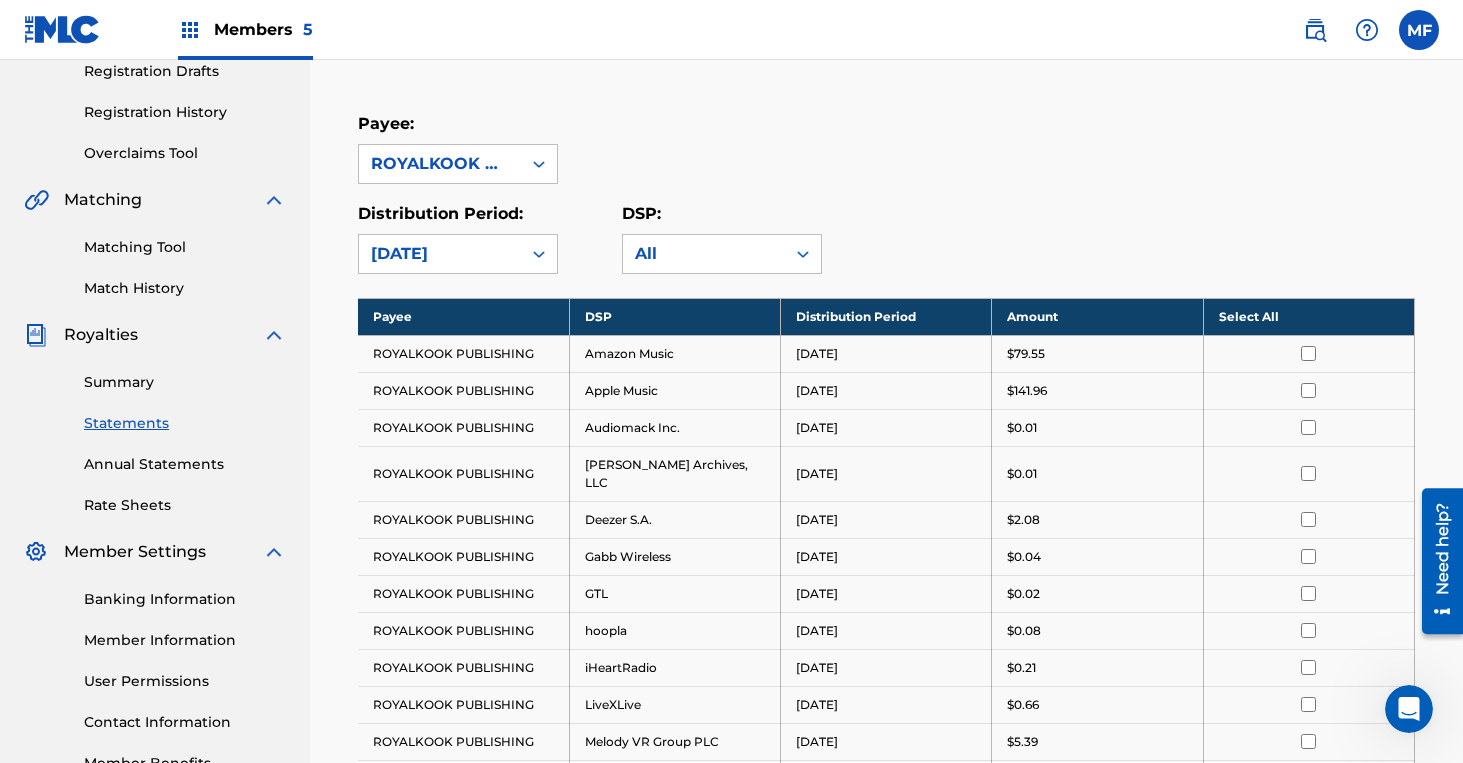 click on "Select All" at bounding box center [1308, 316] 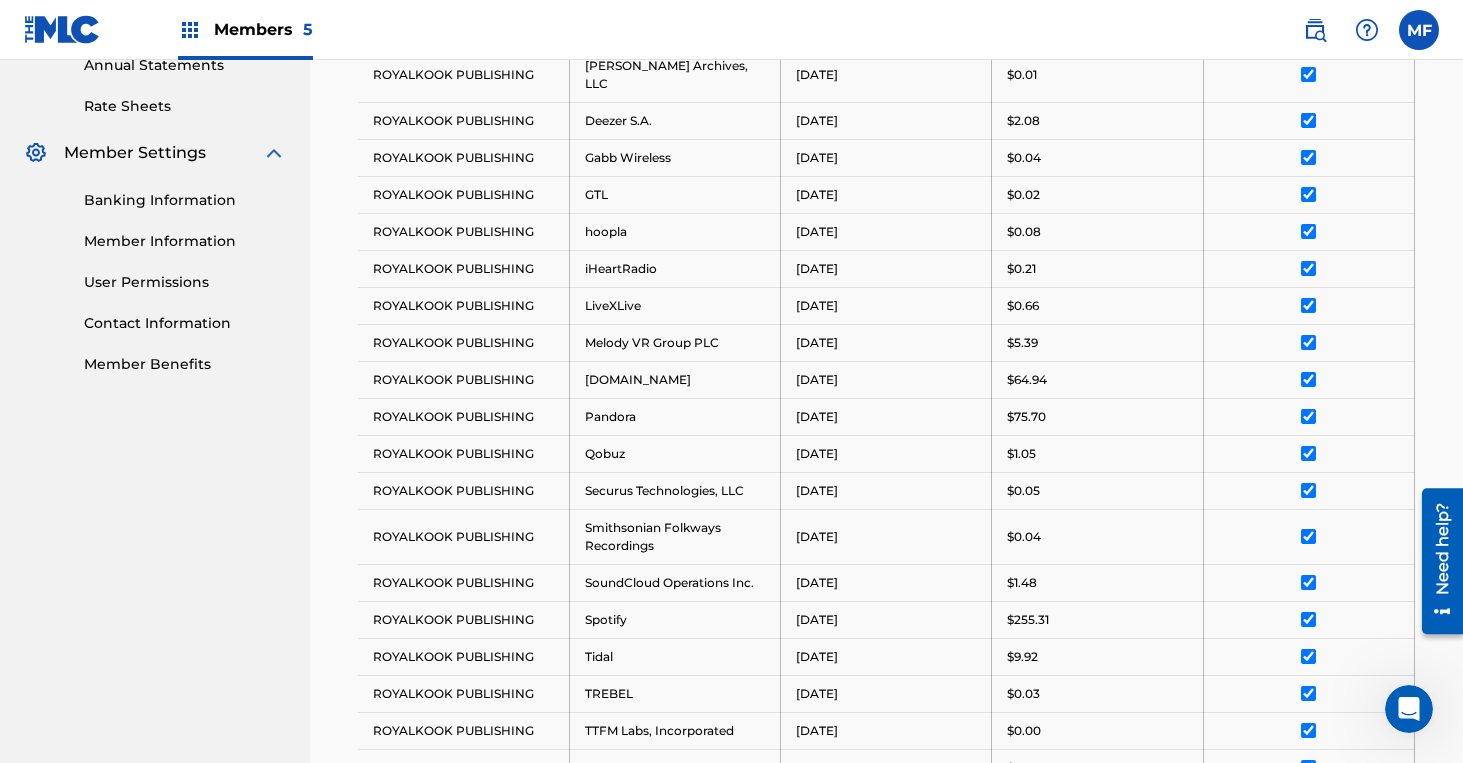 scroll, scrollTop: 1056, scrollLeft: 0, axis: vertical 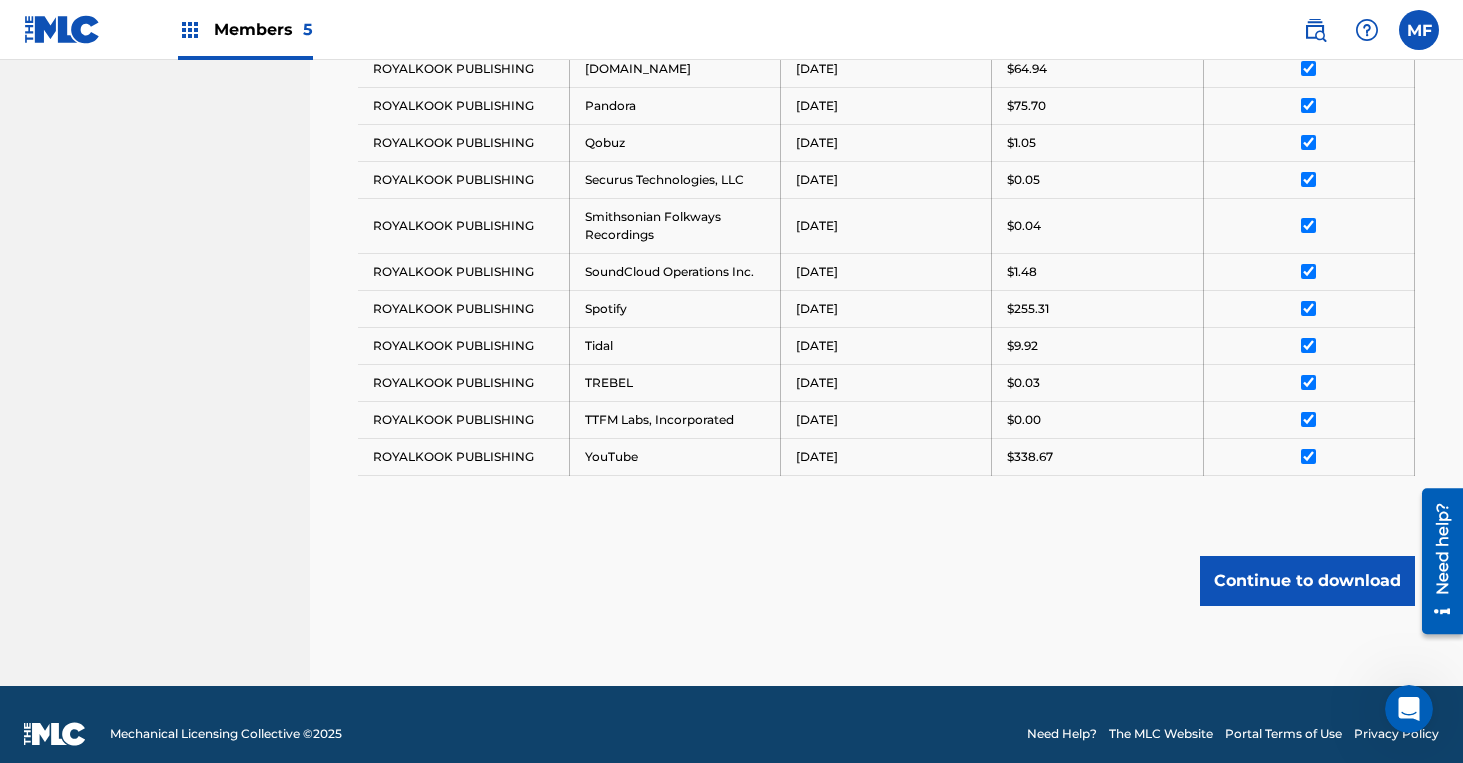 click on "Continue to download" at bounding box center (1307, 581) 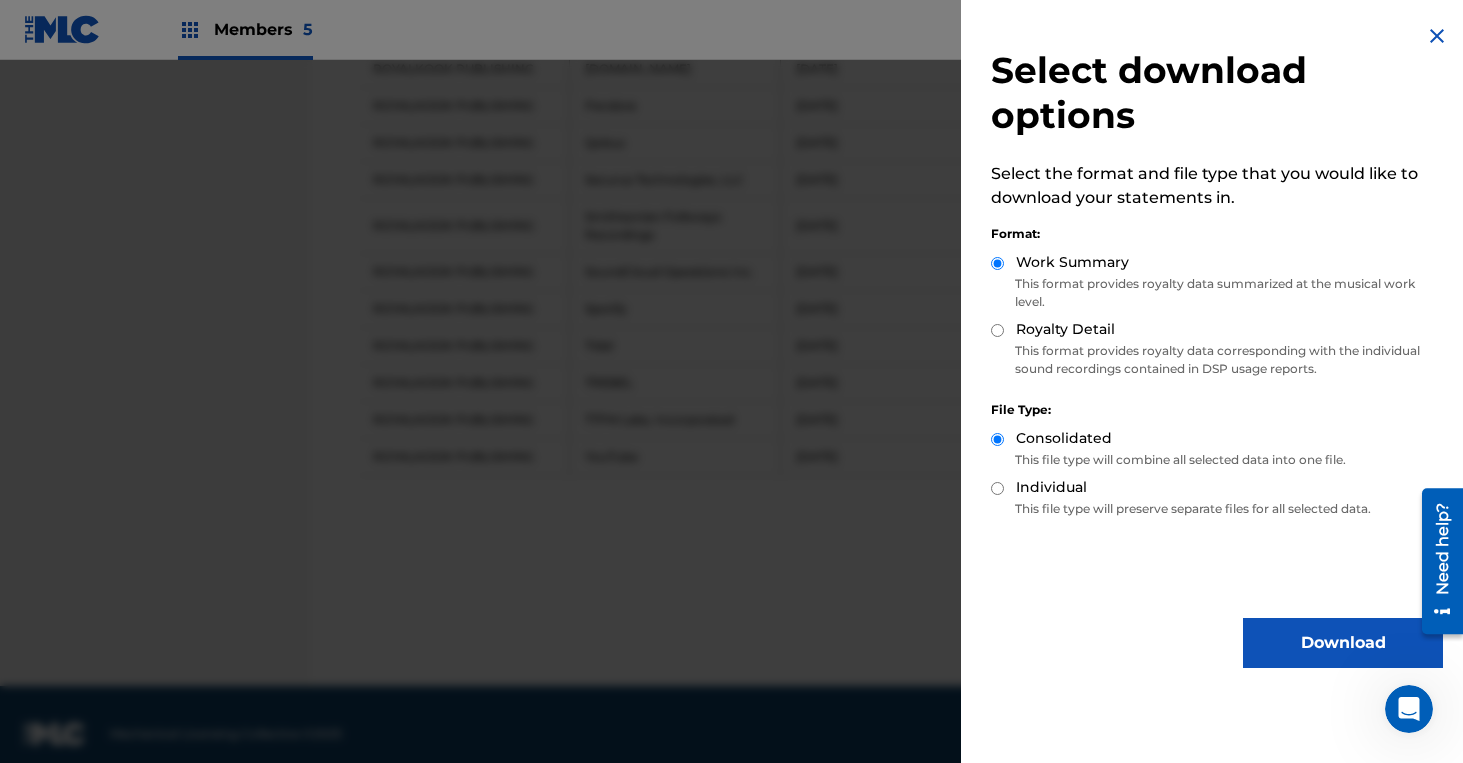 click on "Royalty Detail" at bounding box center (997, 330) 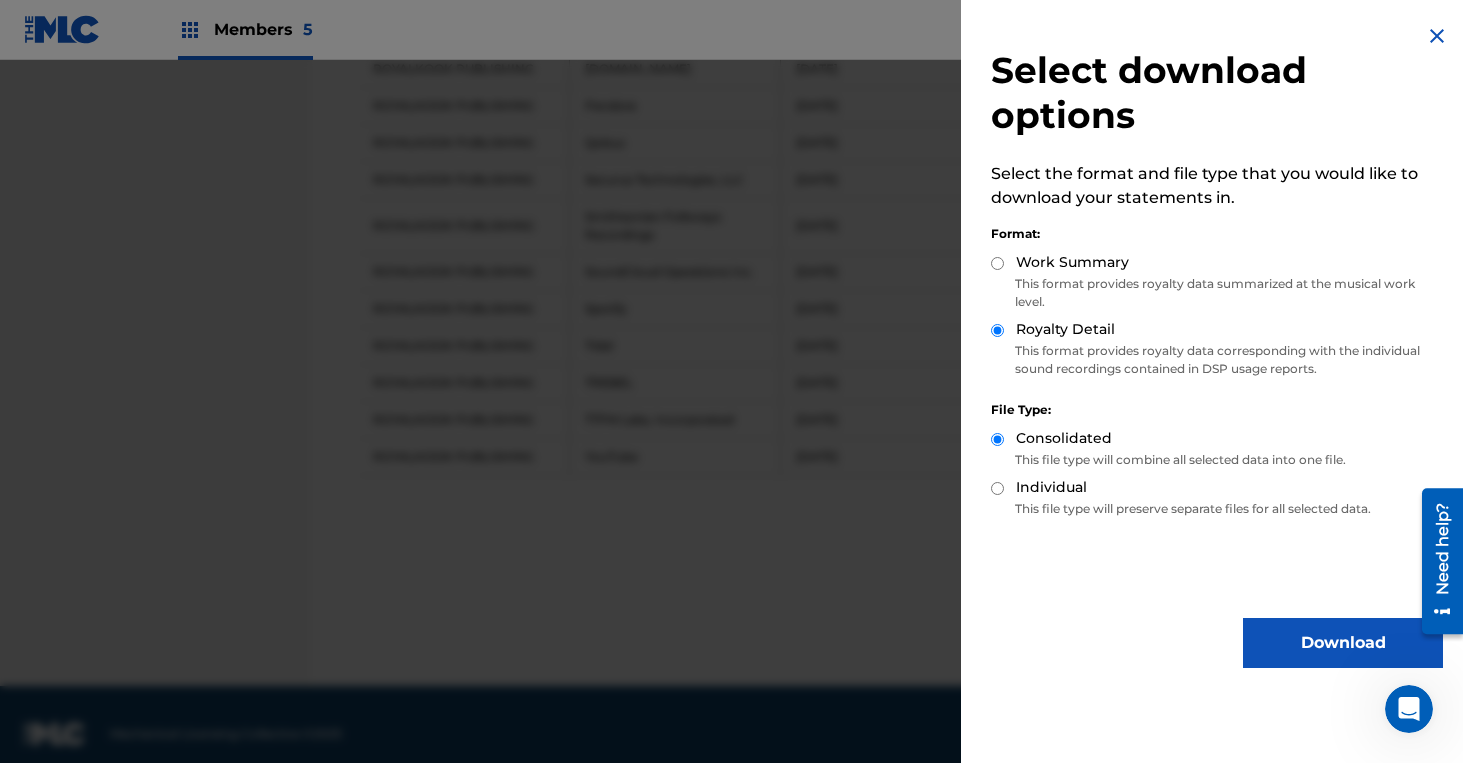 click on "Download" at bounding box center (1343, 643) 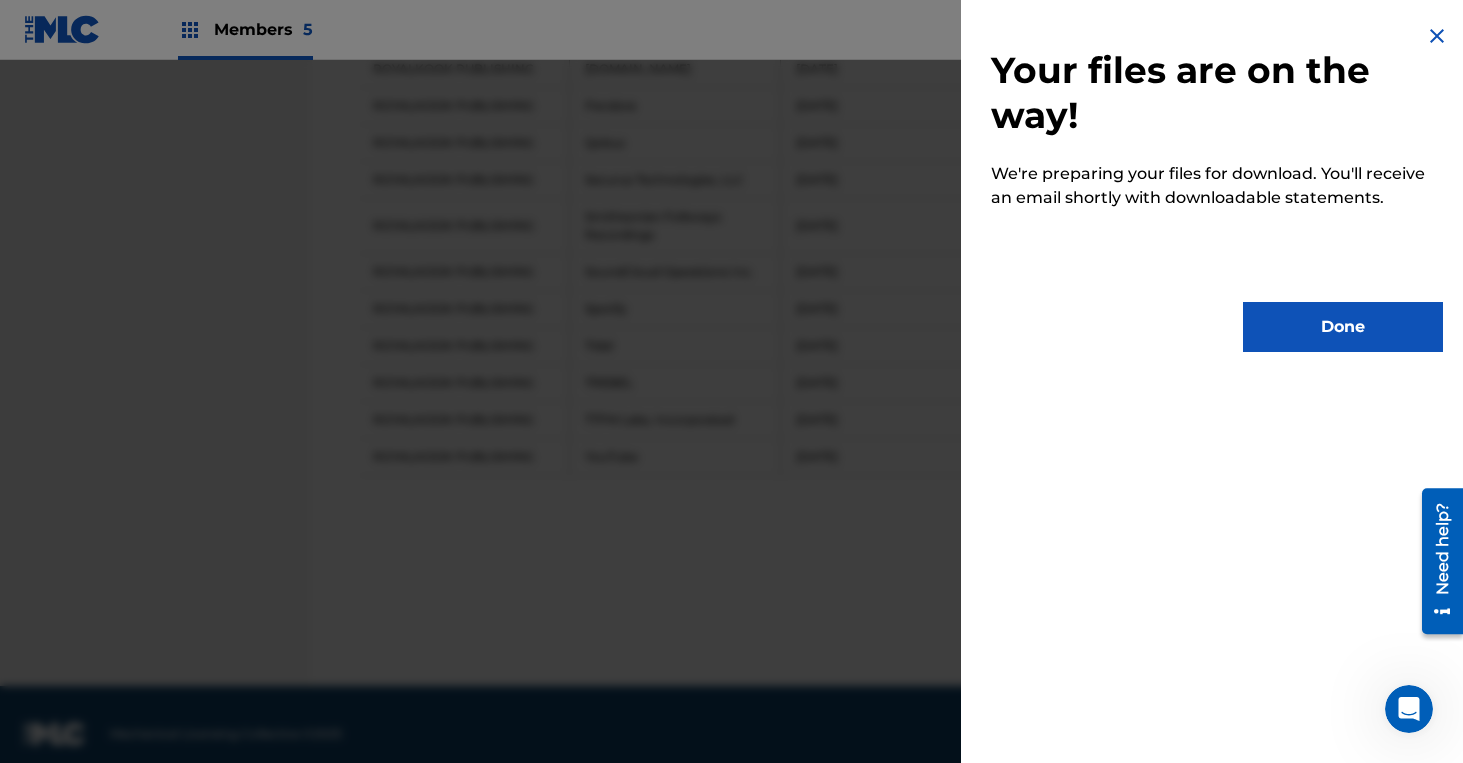 click on "Done" at bounding box center [1343, 327] 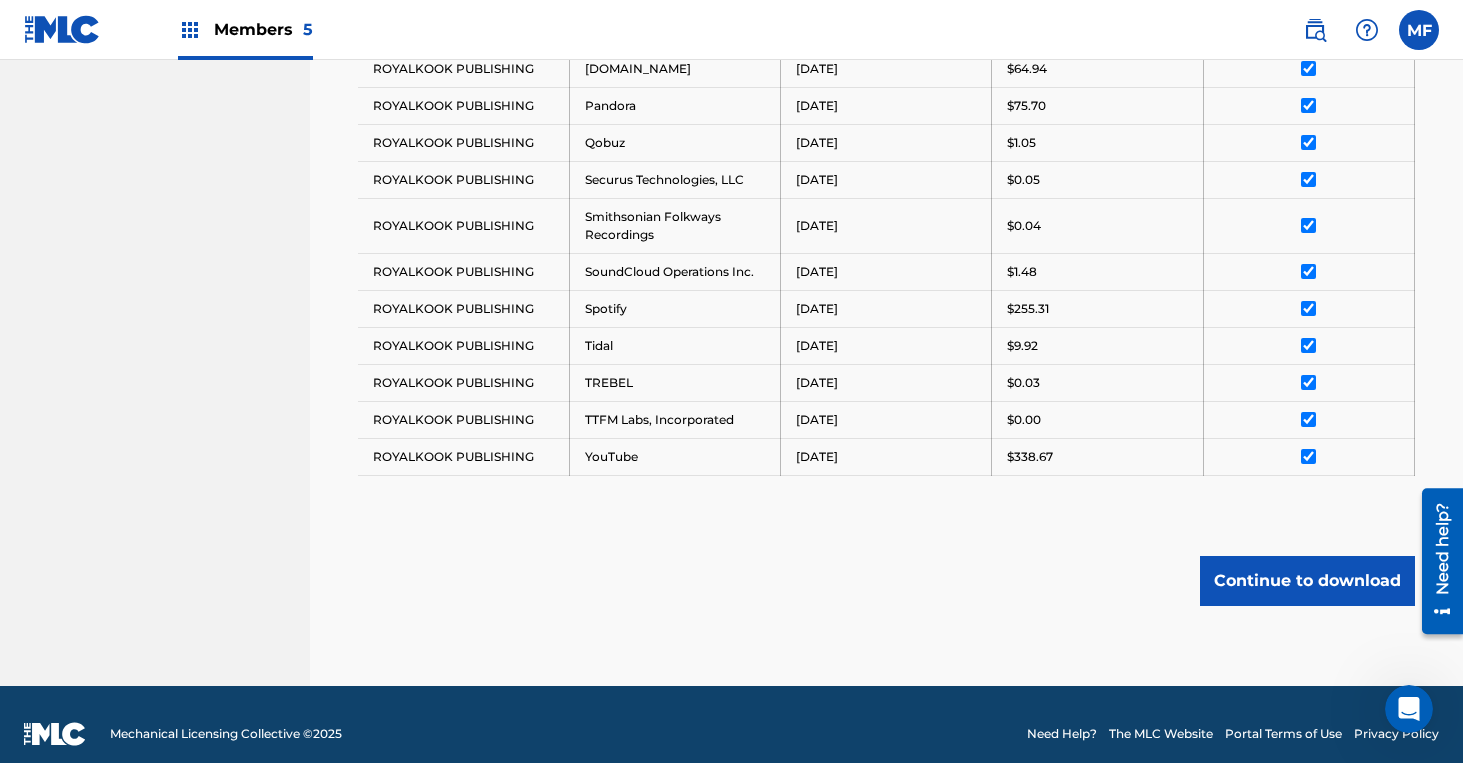 click on "Members    5" at bounding box center [263, 29] 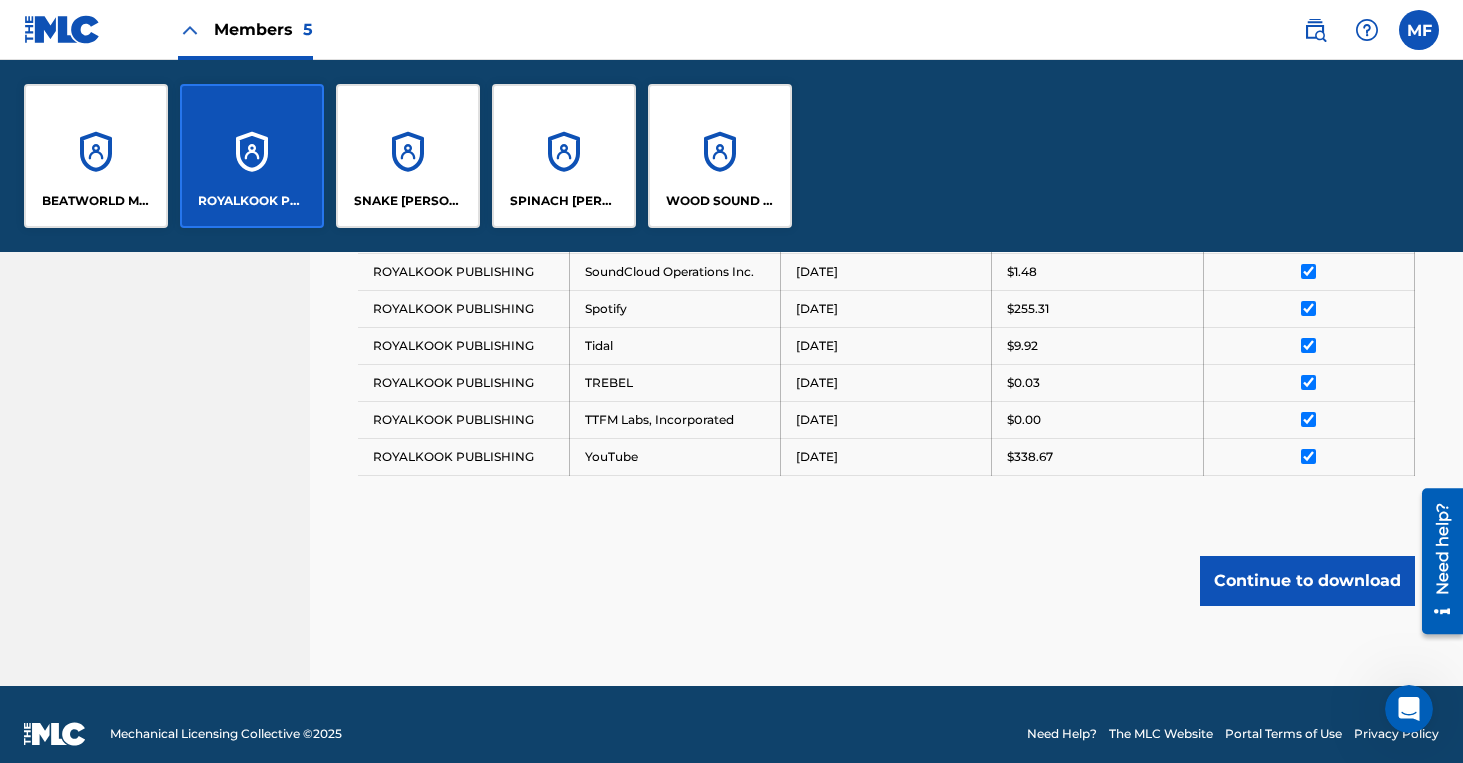 click on "SNAKE [PERSON_NAME] MUSIC" at bounding box center [408, 156] 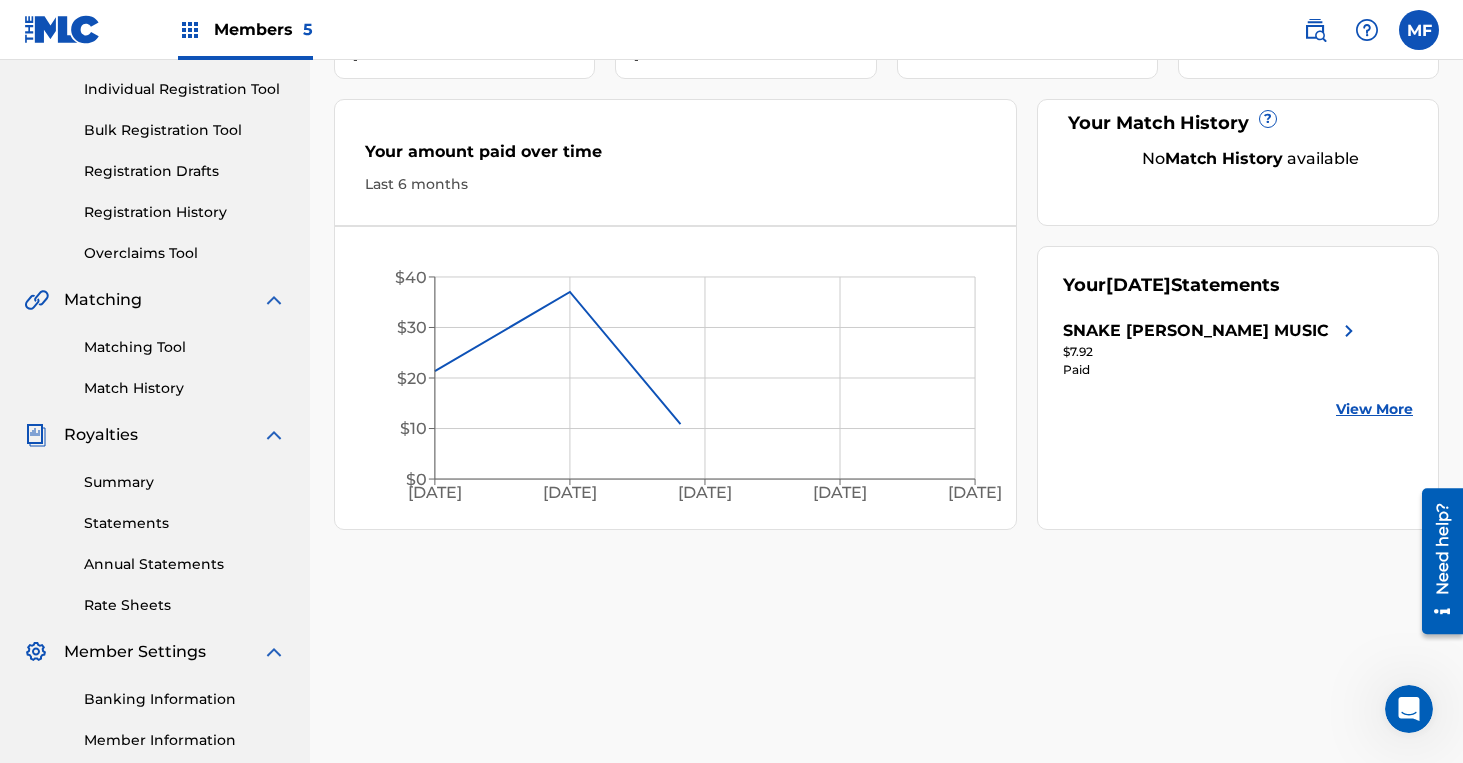 scroll, scrollTop: 275, scrollLeft: 0, axis: vertical 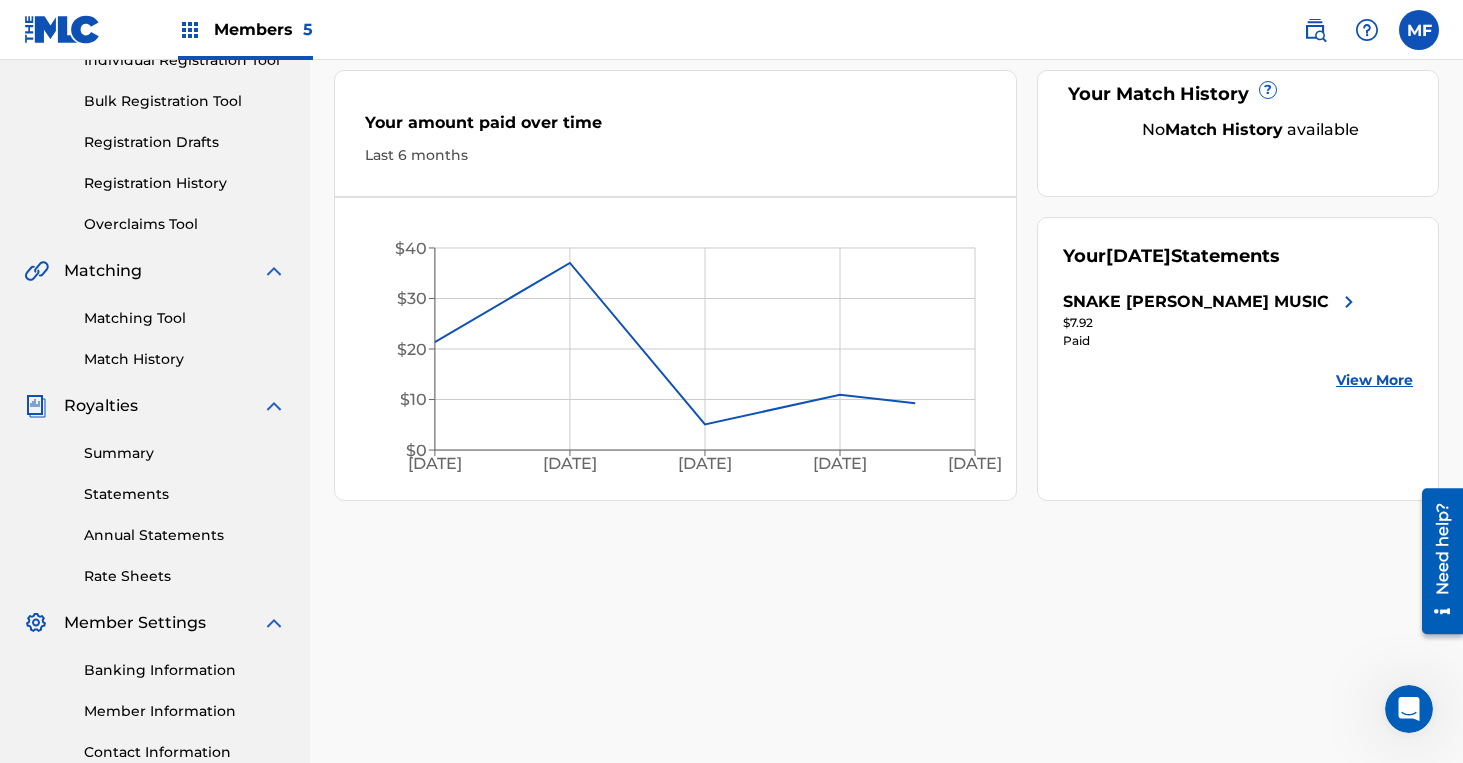 click on "Statements" at bounding box center [185, 494] 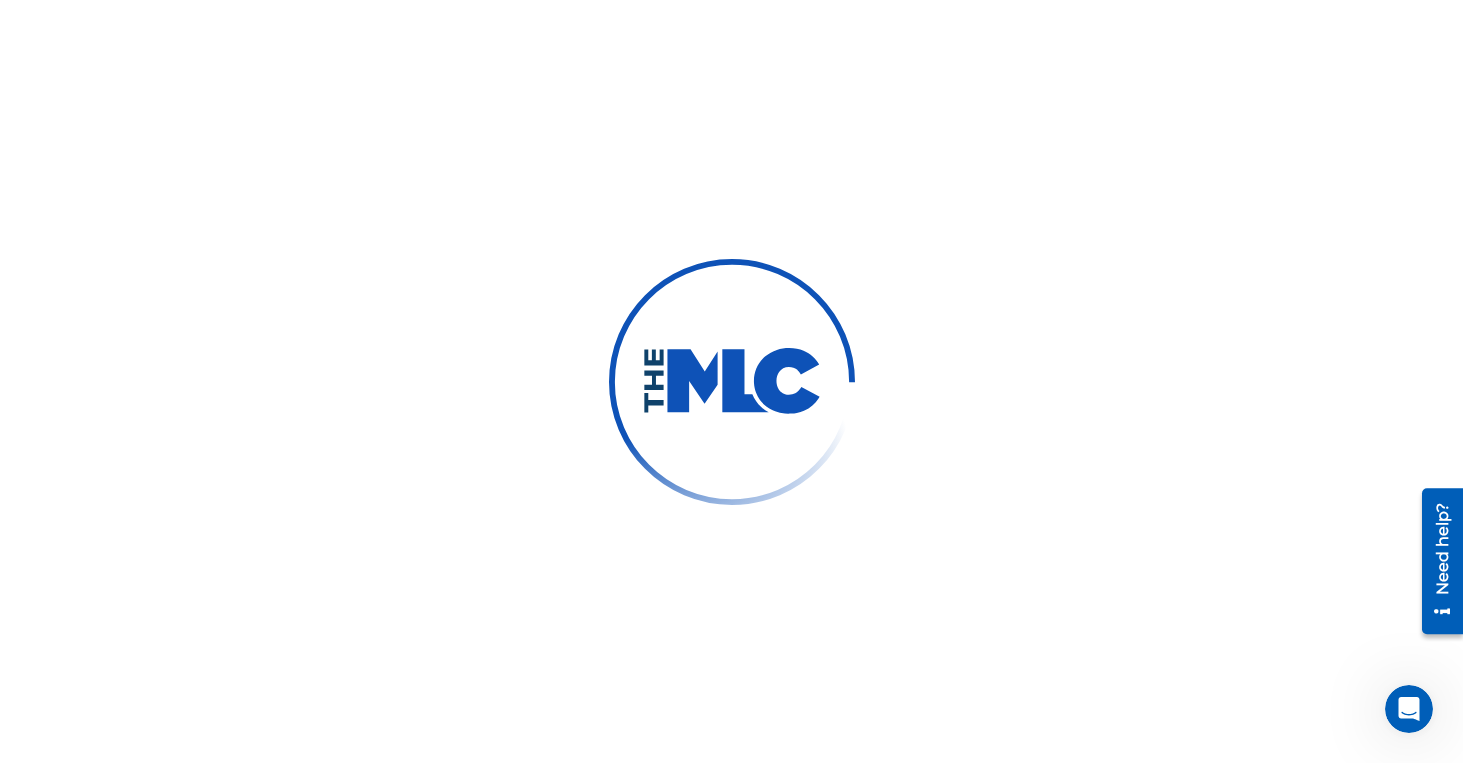 scroll, scrollTop: 0, scrollLeft: 0, axis: both 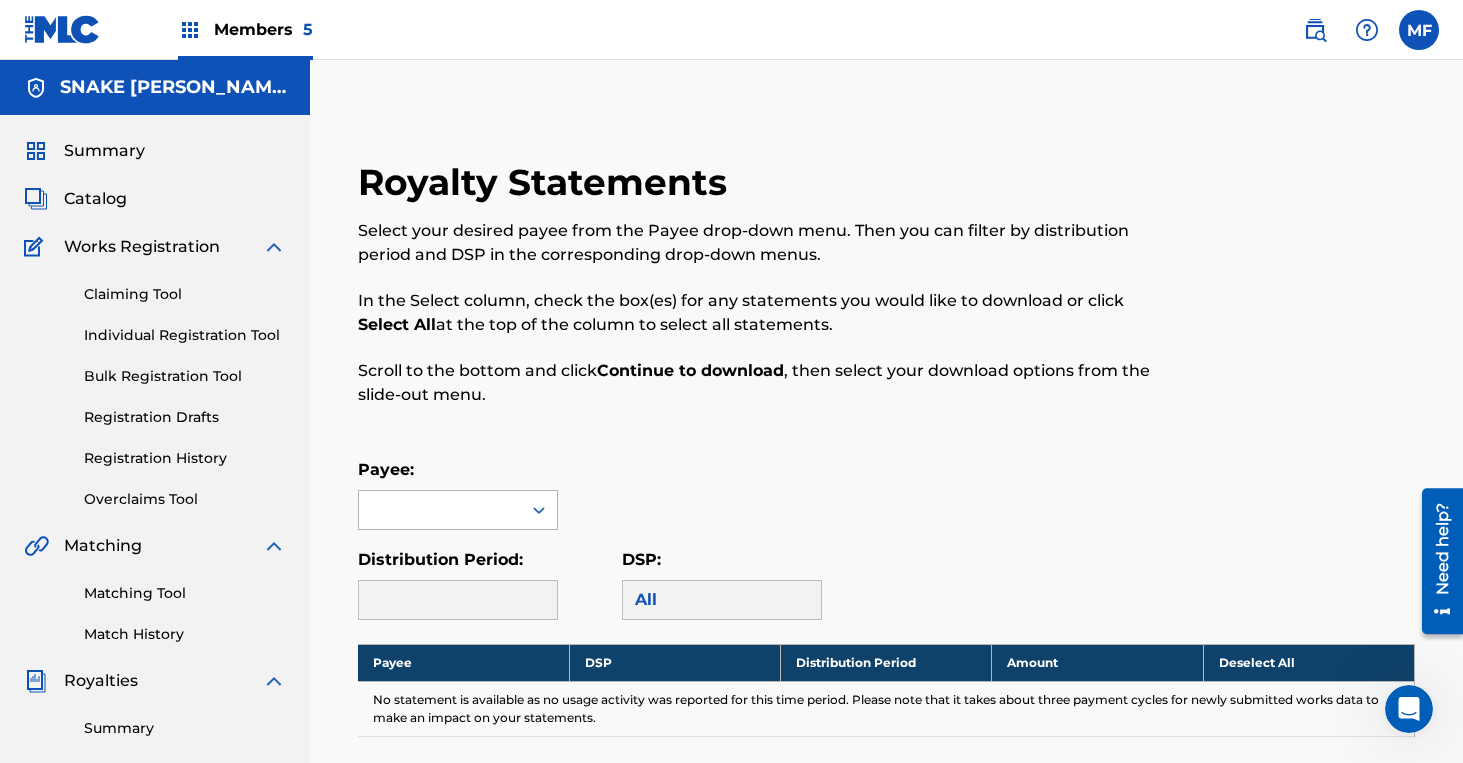 click at bounding box center (440, 510) 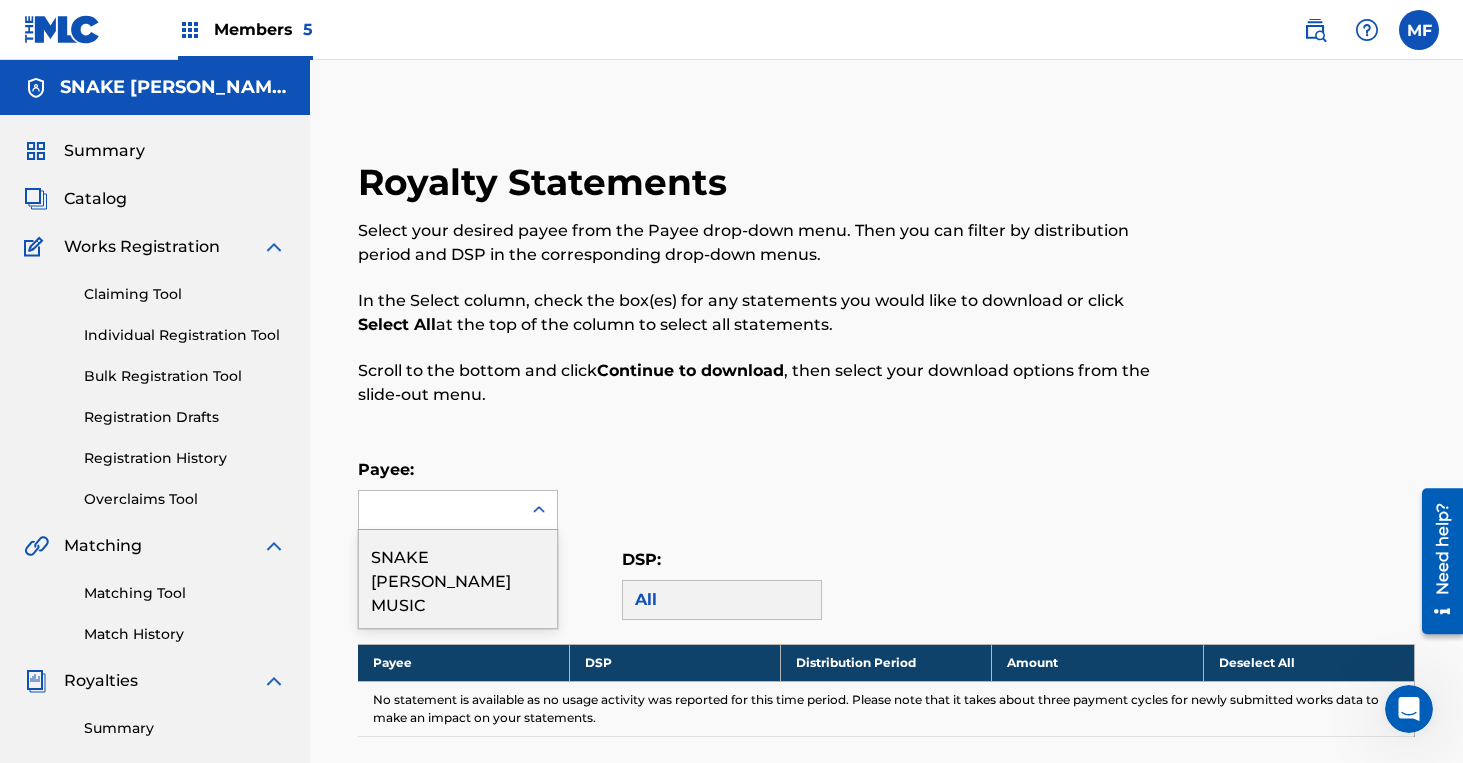 click on "SNAKE [PERSON_NAME] MUSIC" at bounding box center (458, 579) 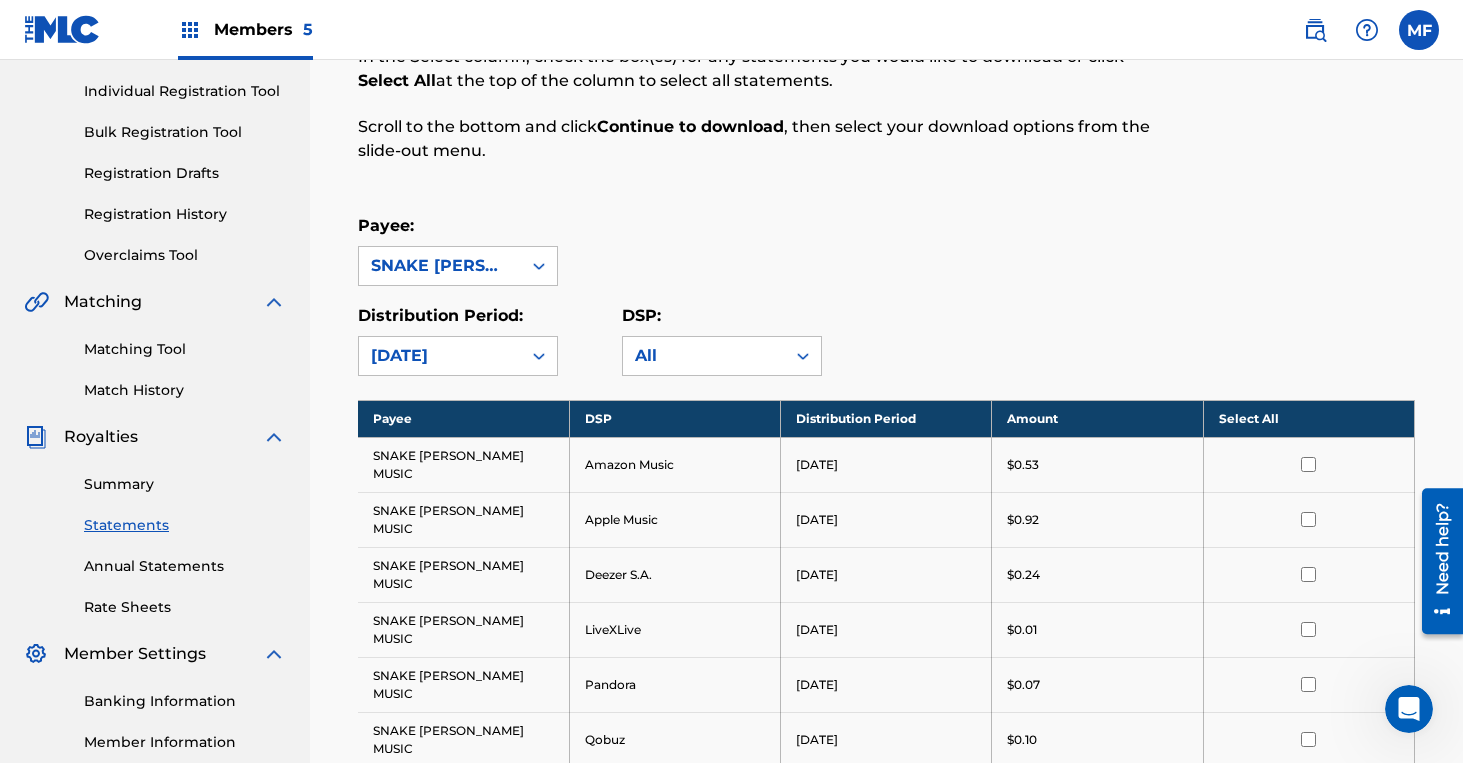 scroll, scrollTop: 263, scrollLeft: 0, axis: vertical 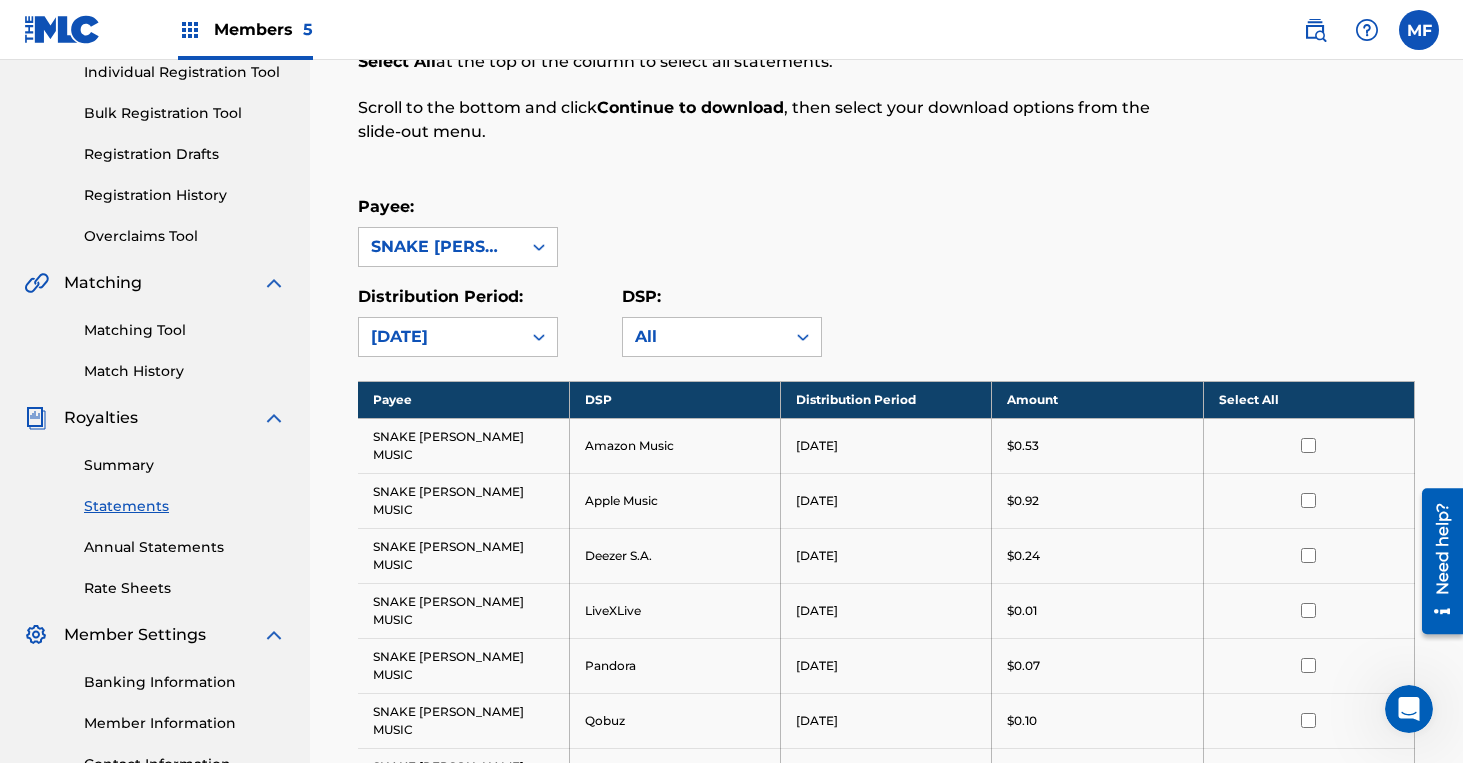 click on "Select All" at bounding box center [1308, 399] 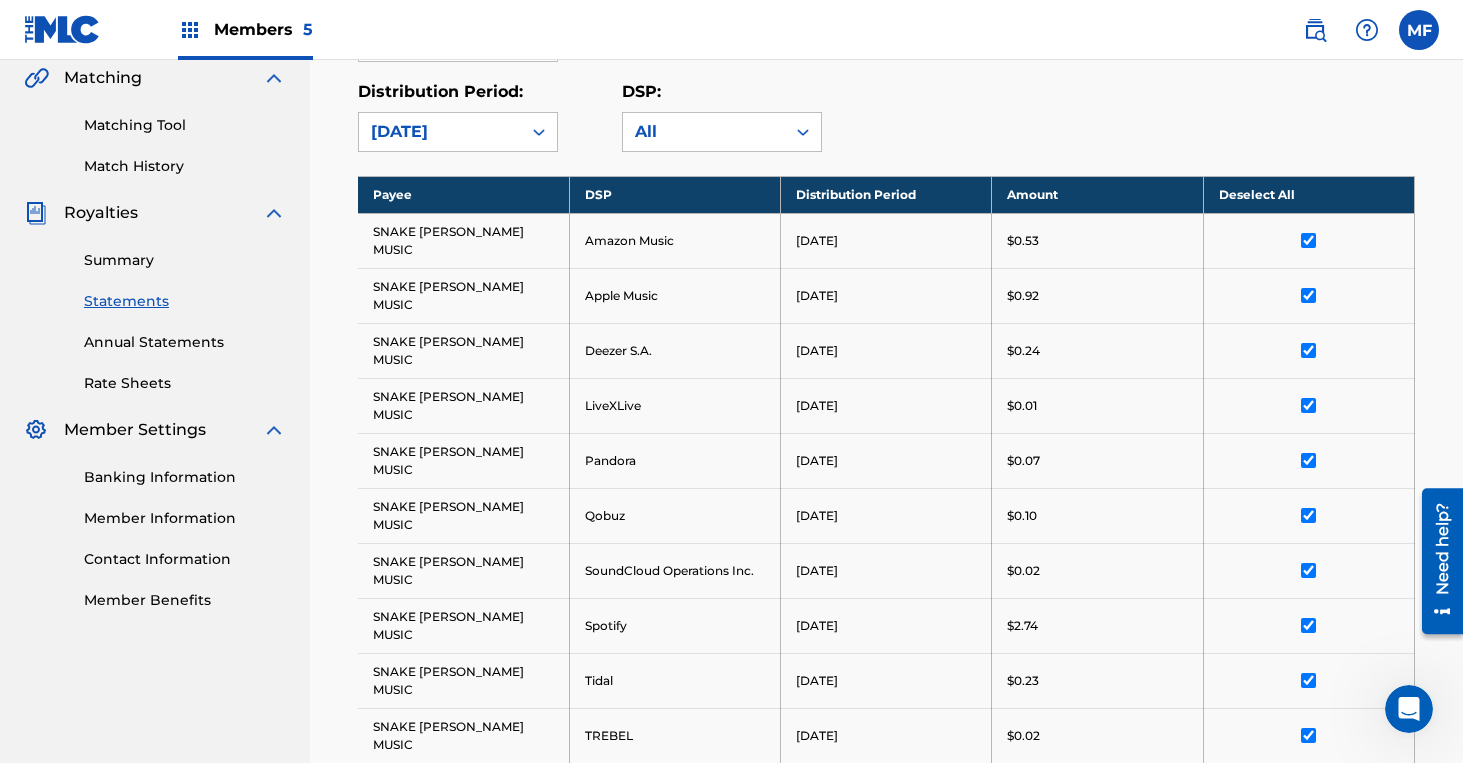 scroll, scrollTop: 631, scrollLeft: 0, axis: vertical 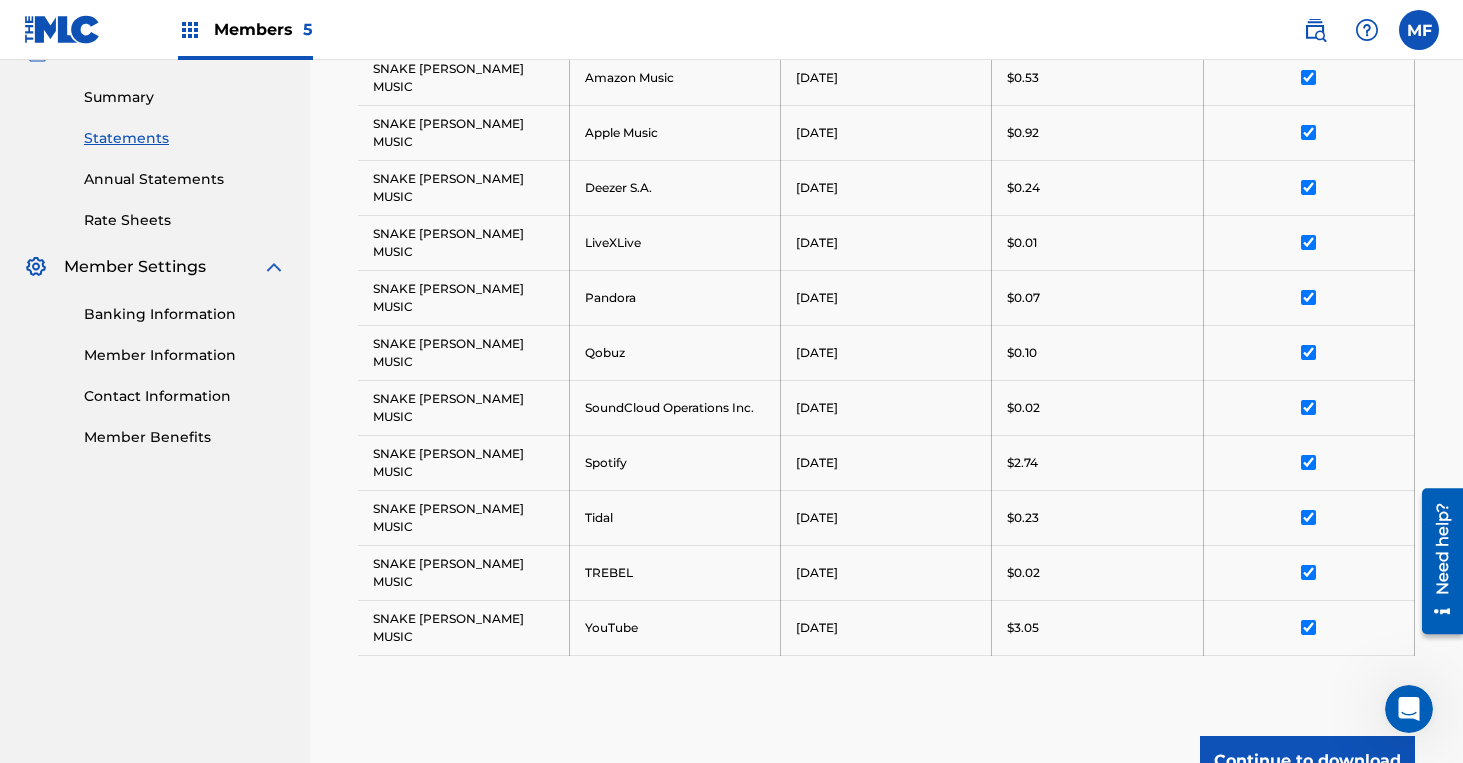 click on "Continue to download" at bounding box center (1307, 761) 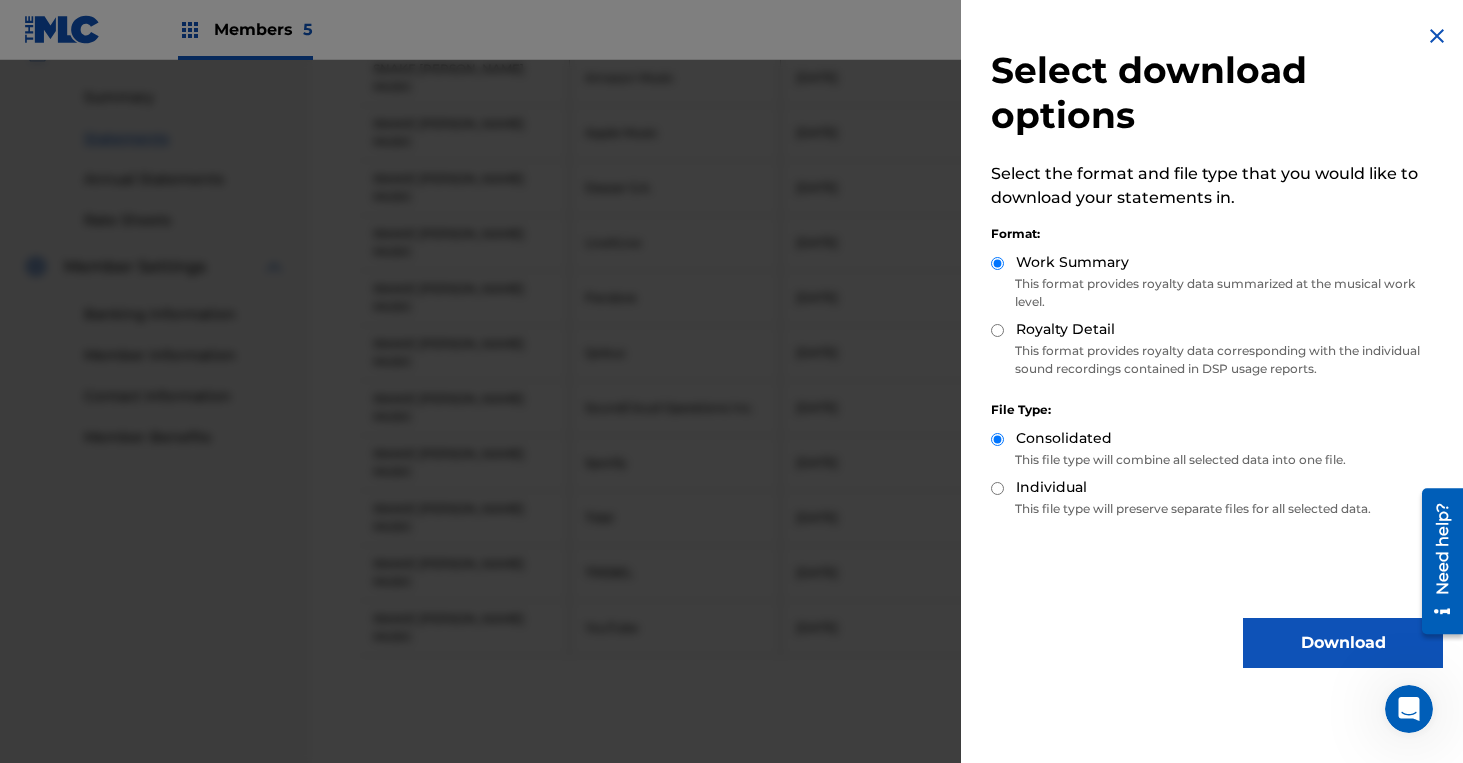 click on "Royalty Detail" at bounding box center (997, 330) 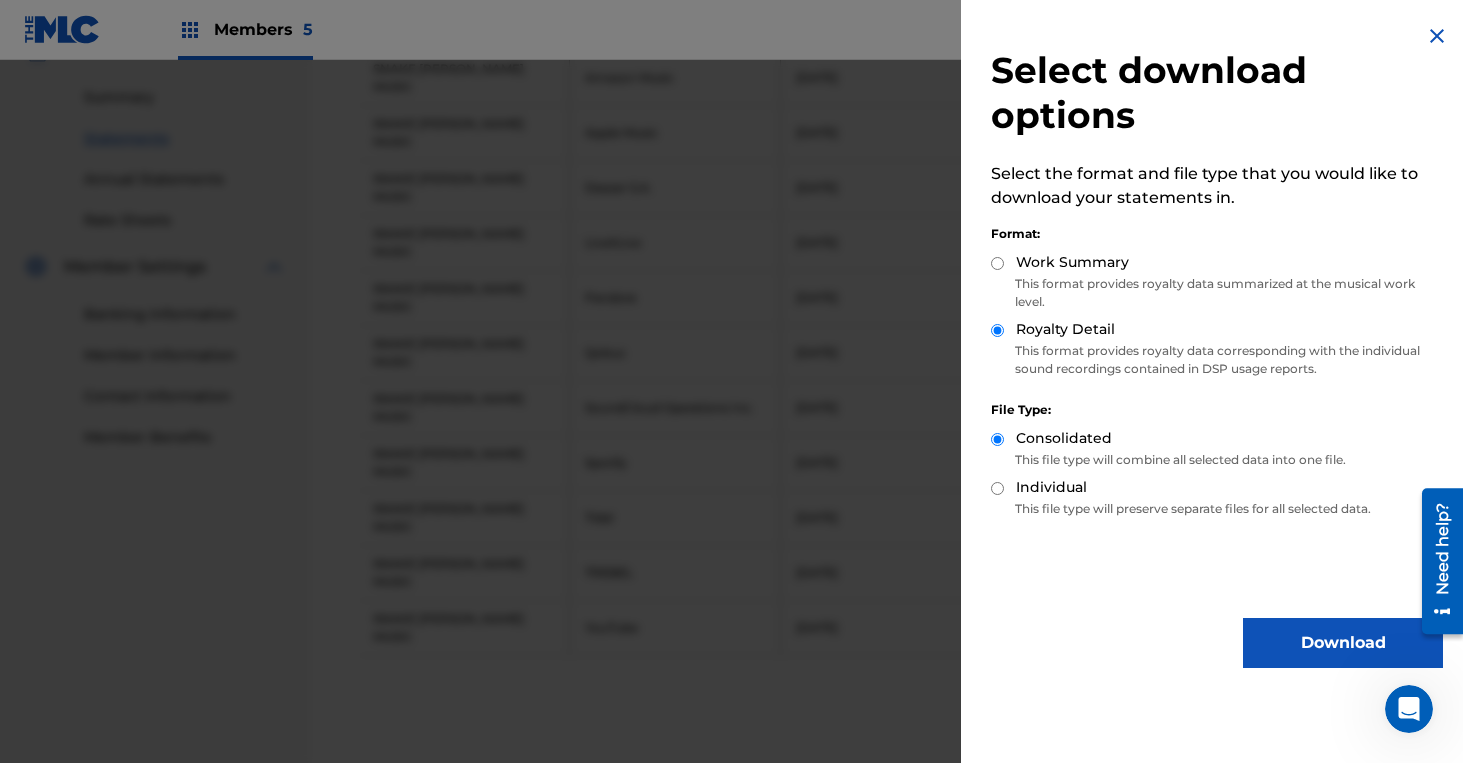 click on "Download" at bounding box center [1343, 643] 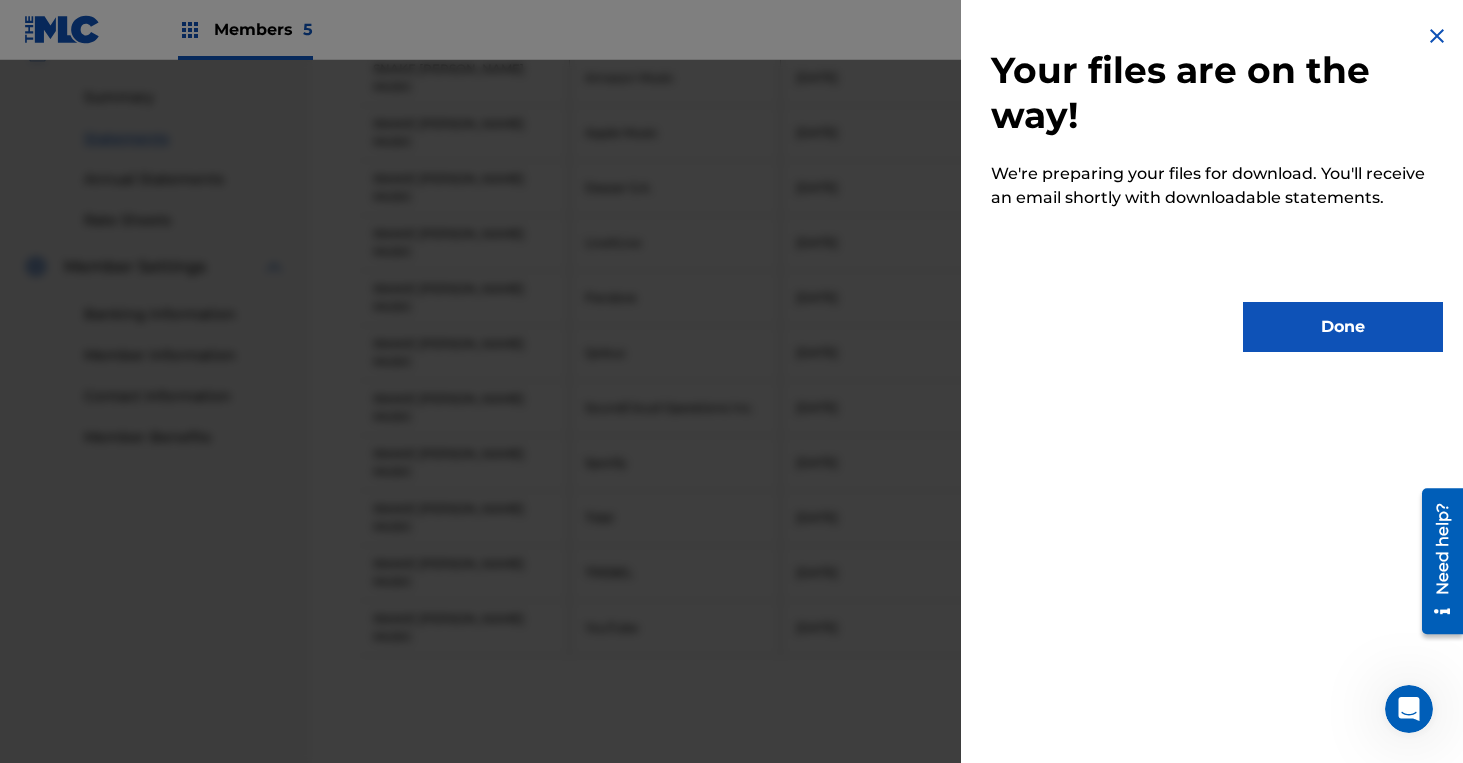 click on "Done" at bounding box center (1343, 327) 